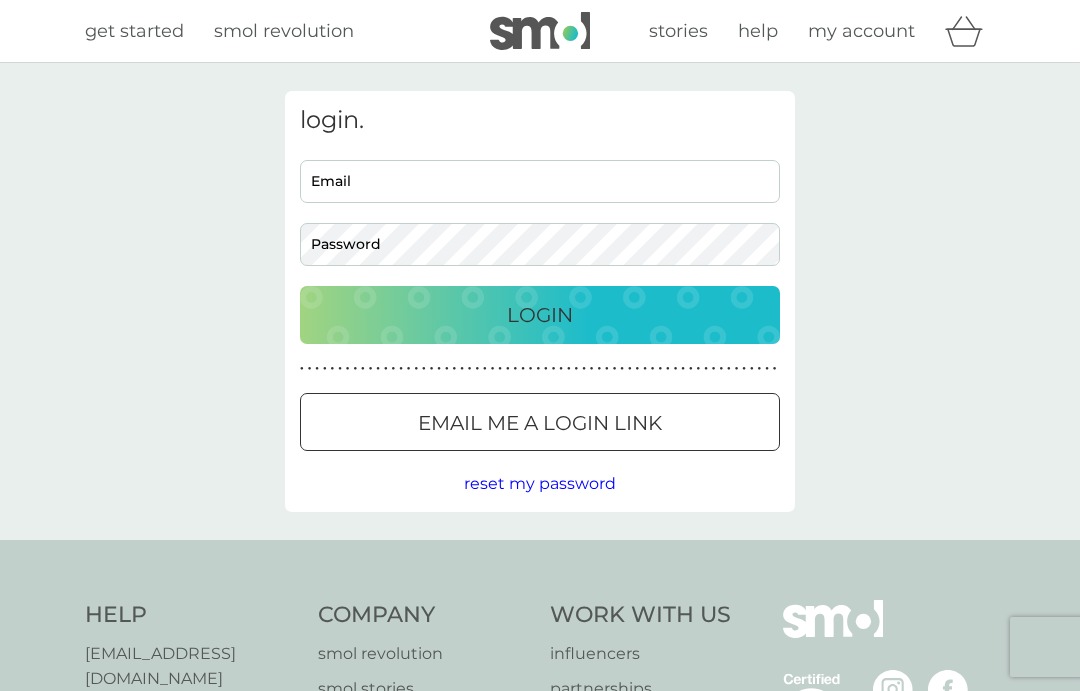 scroll, scrollTop: 0, scrollLeft: 0, axis: both 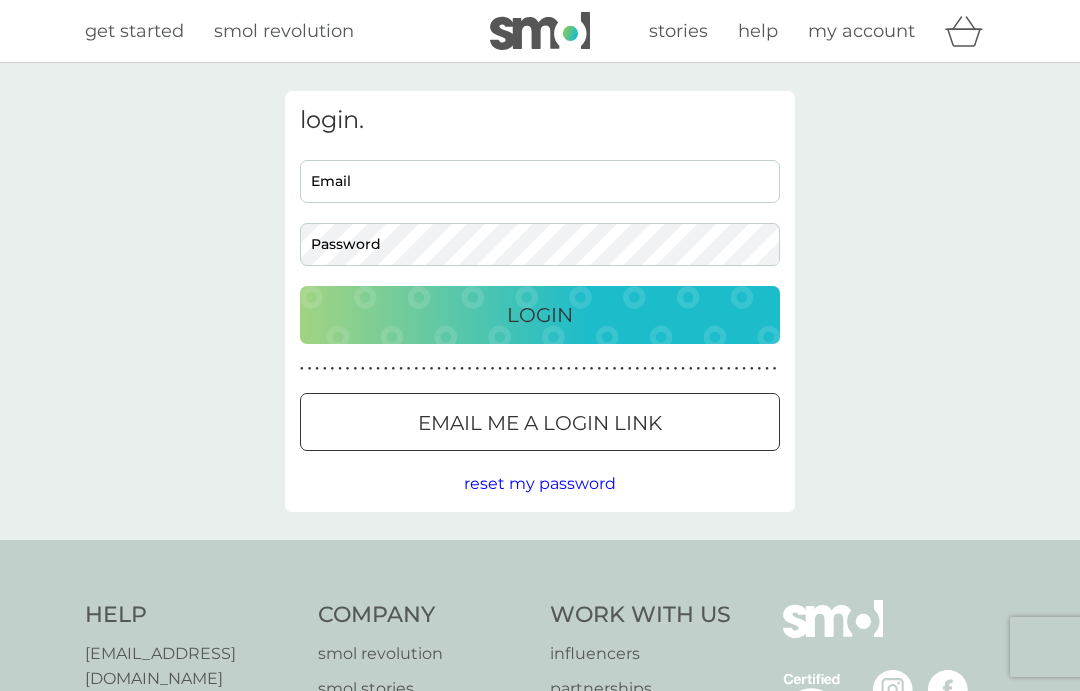 click on "Login" at bounding box center (540, 315) 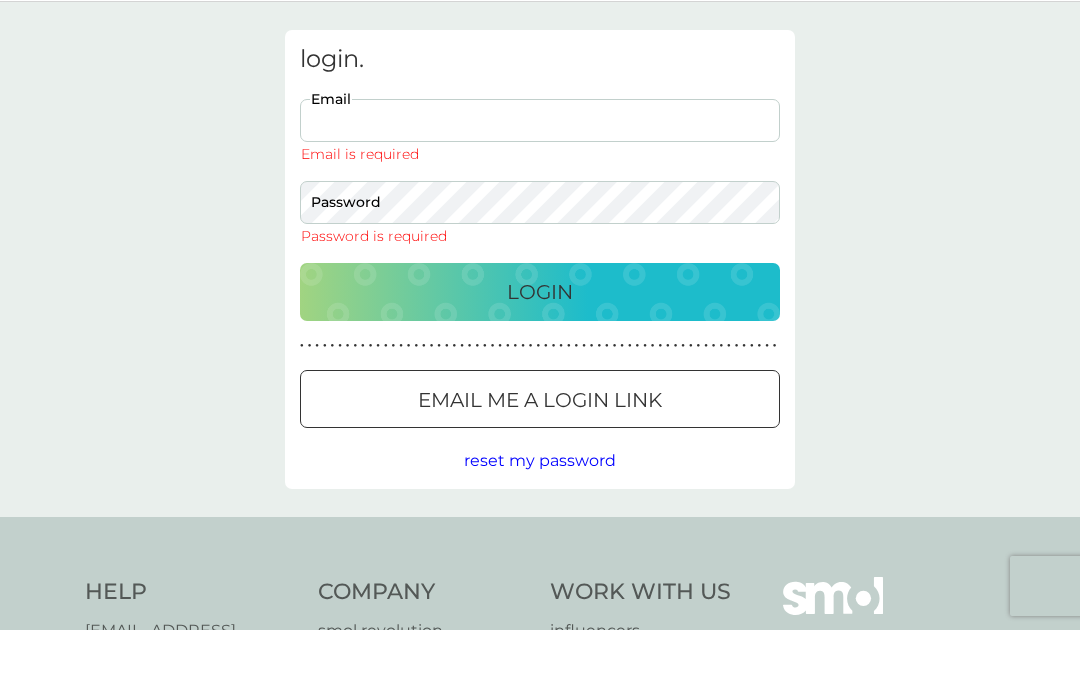type on "susantrussell@hotmail.co.uk" 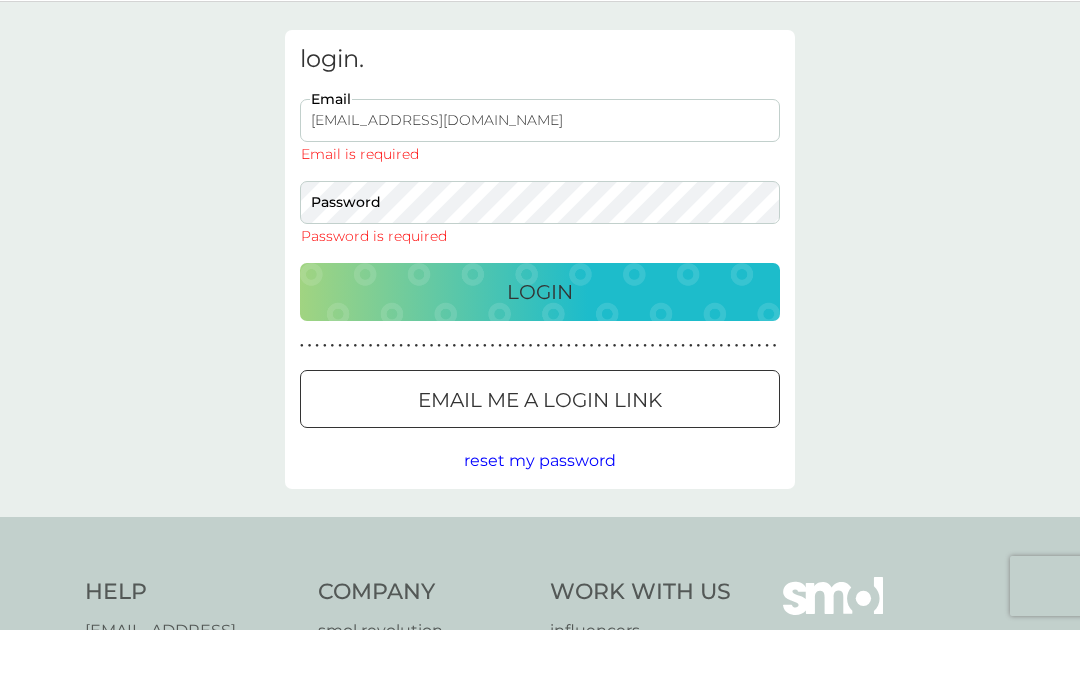 scroll, scrollTop: 61, scrollLeft: 0, axis: vertical 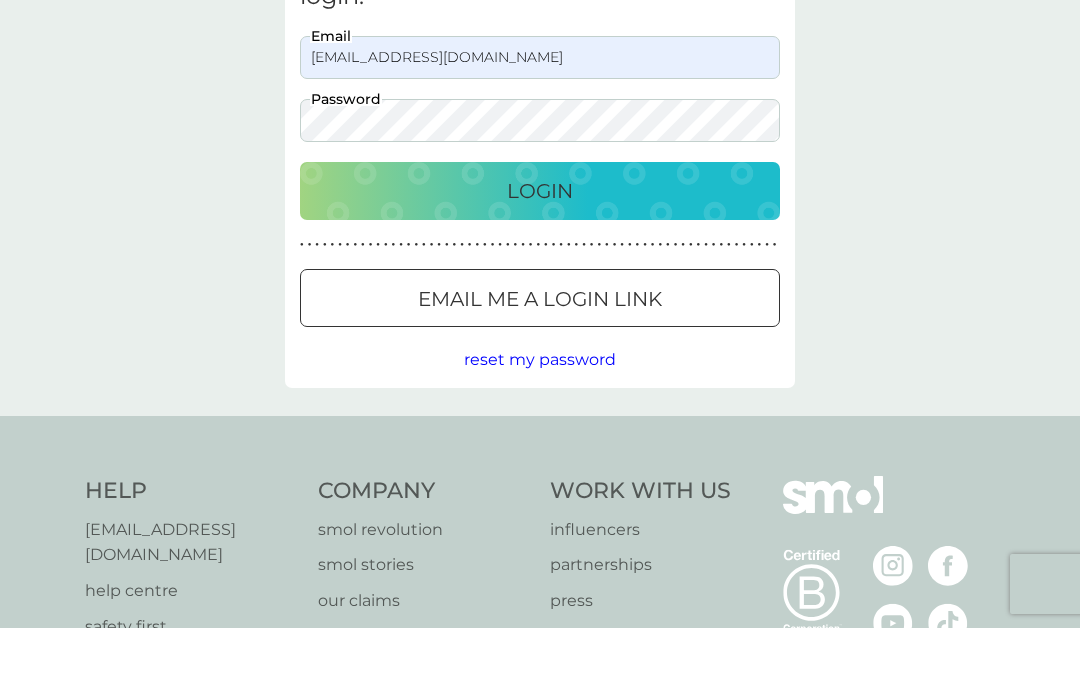 click on "Login" at bounding box center (540, 254) 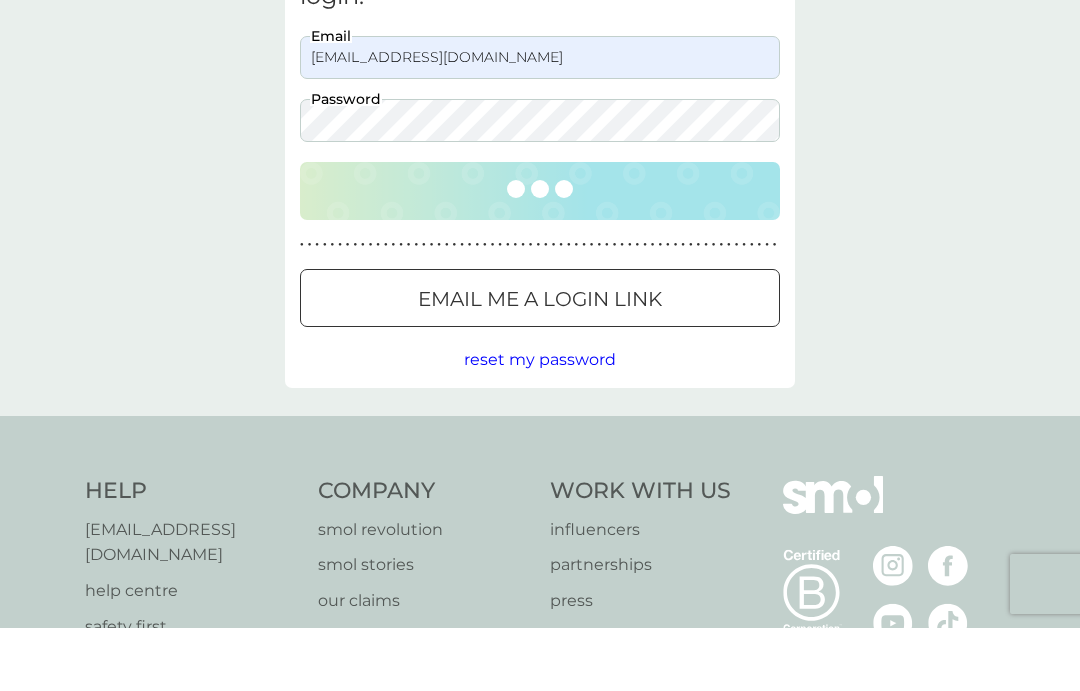 scroll, scrollTop: 124, scrollLeft: 0, axis: vertical 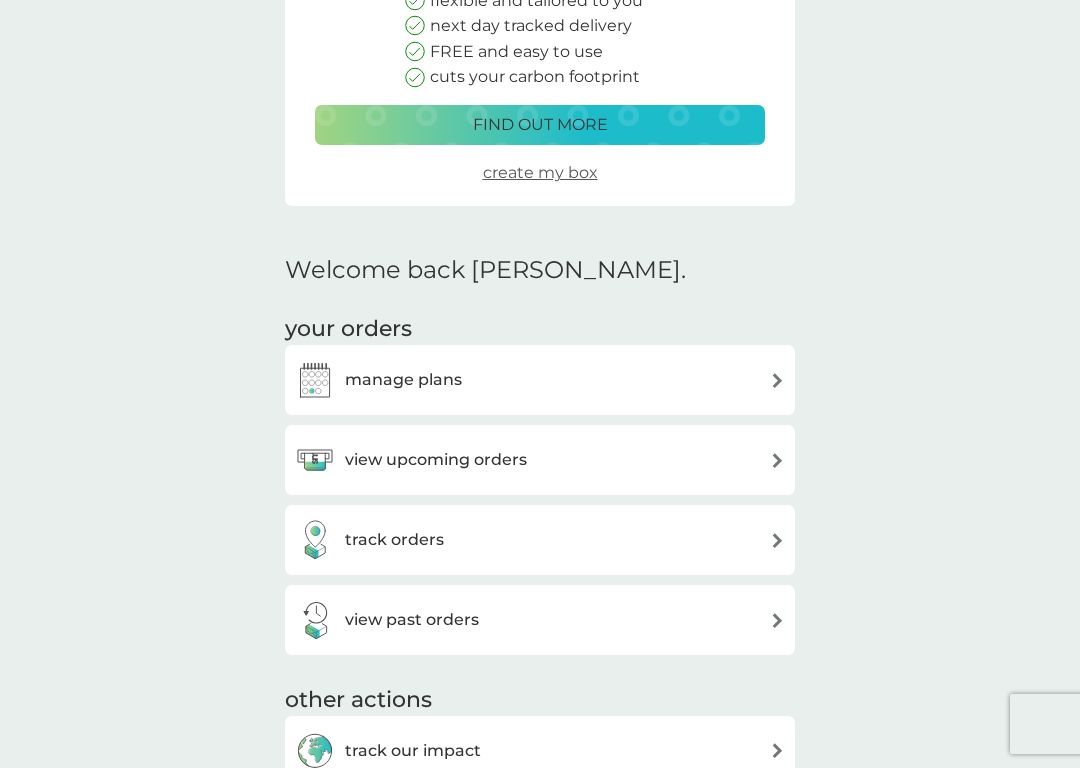 click on "view upcoming orders" at bounding box center (540, 460) 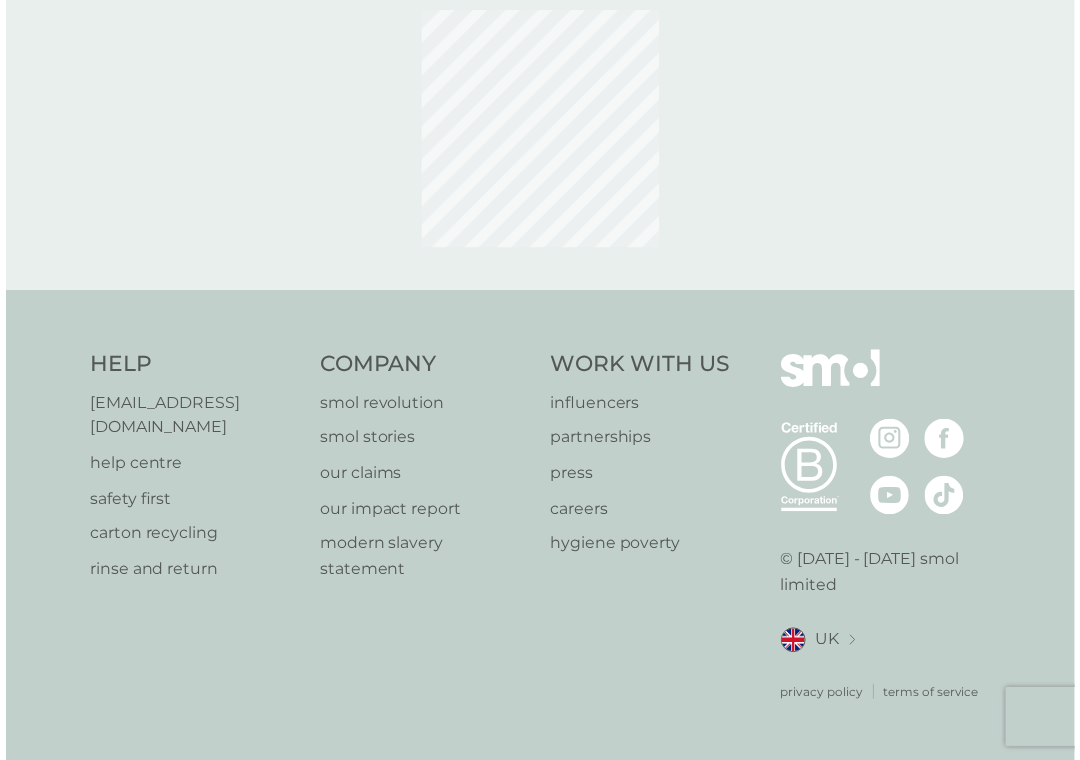 scroll, scrollTop: 0, scrollLeft: 0, axis: both 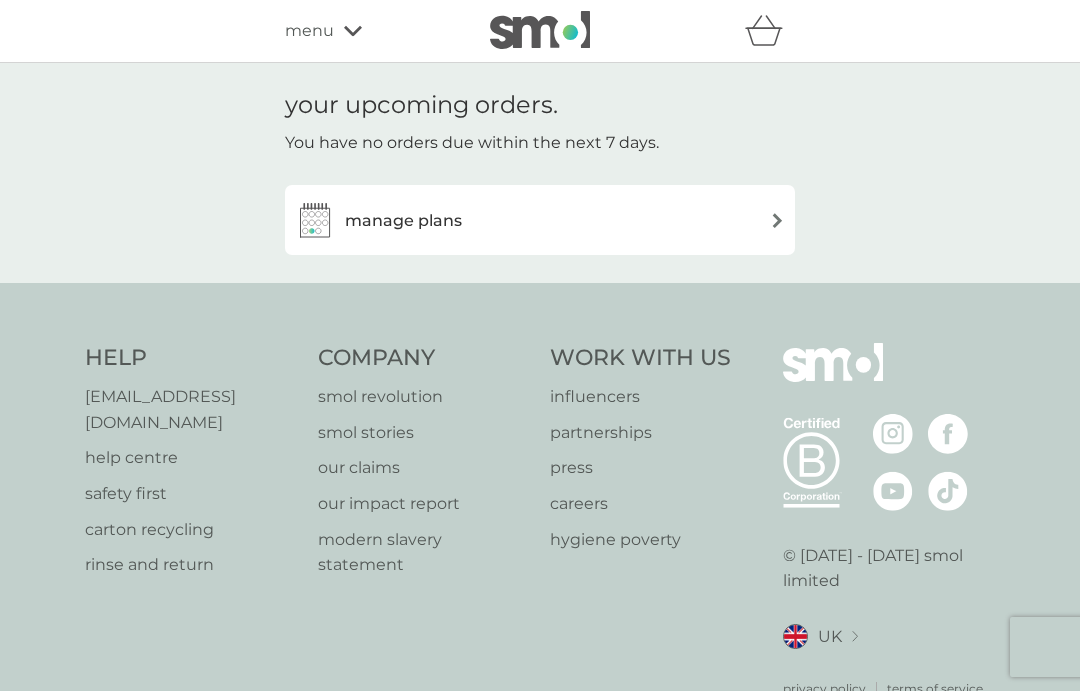 click on "manage plans" at bounding box center [540, 220] 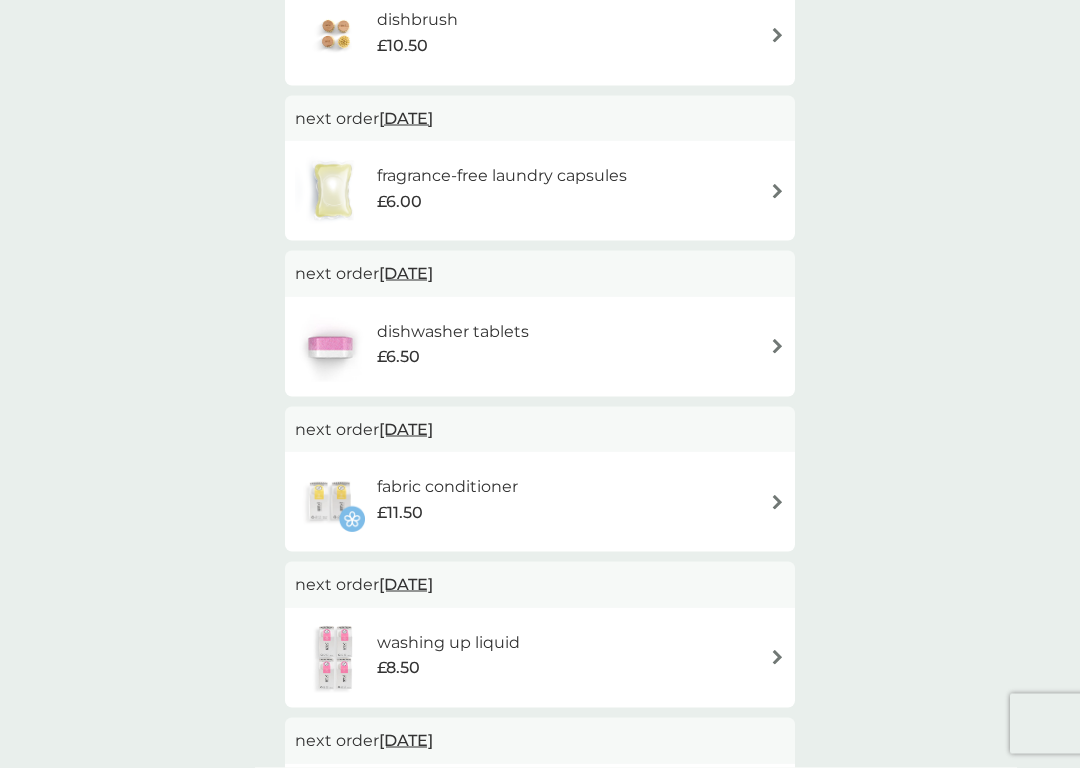 scroll, scrollTop: 946, scrollLeft: 0, axis: vertical 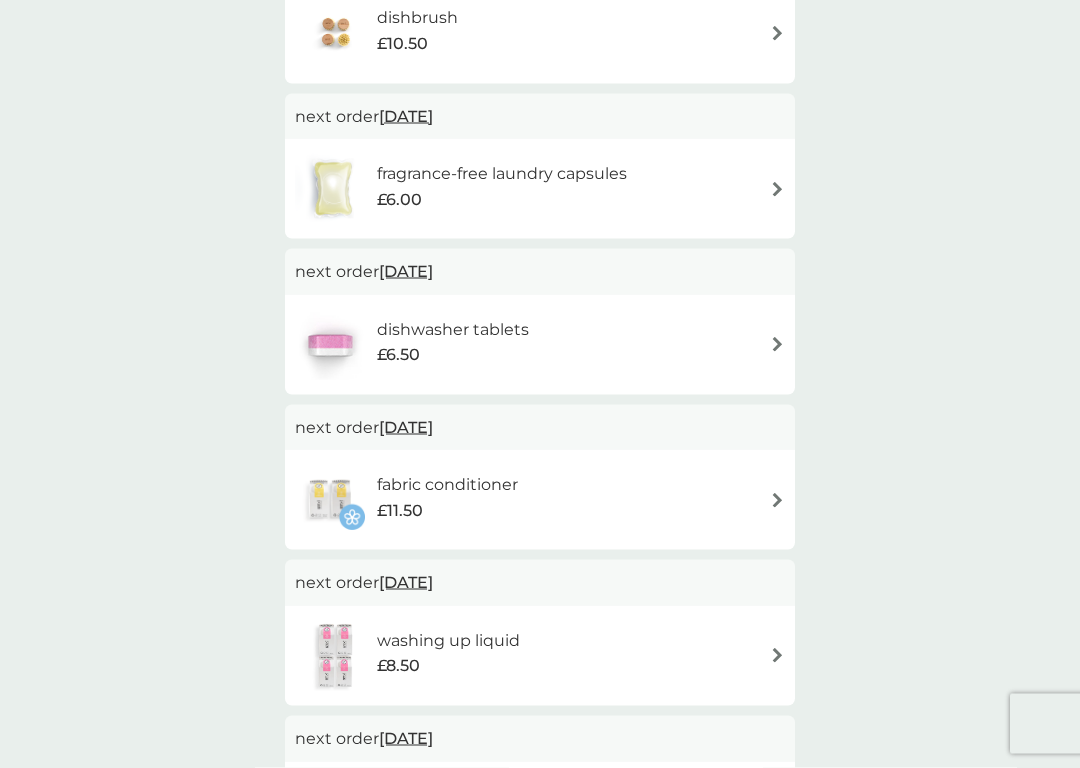 click on "fabric conditioner £11.50" at bounding box center [540, 500] 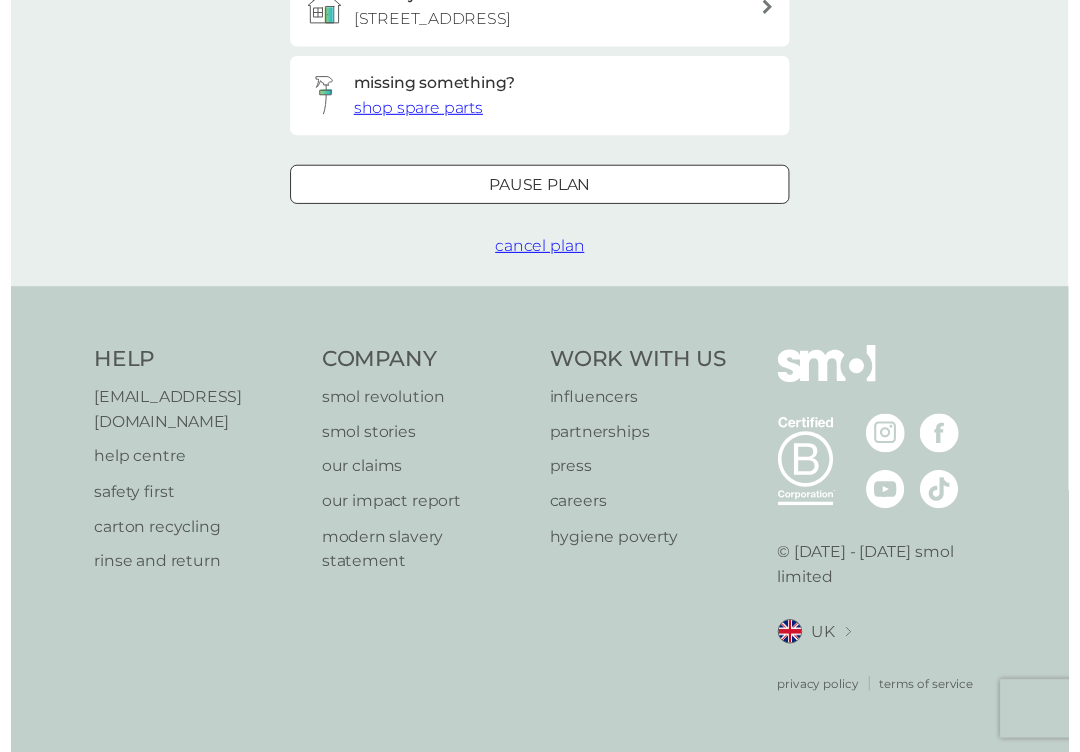 scroll, scrollTop: 0, scrollLeft: 0, axis: both 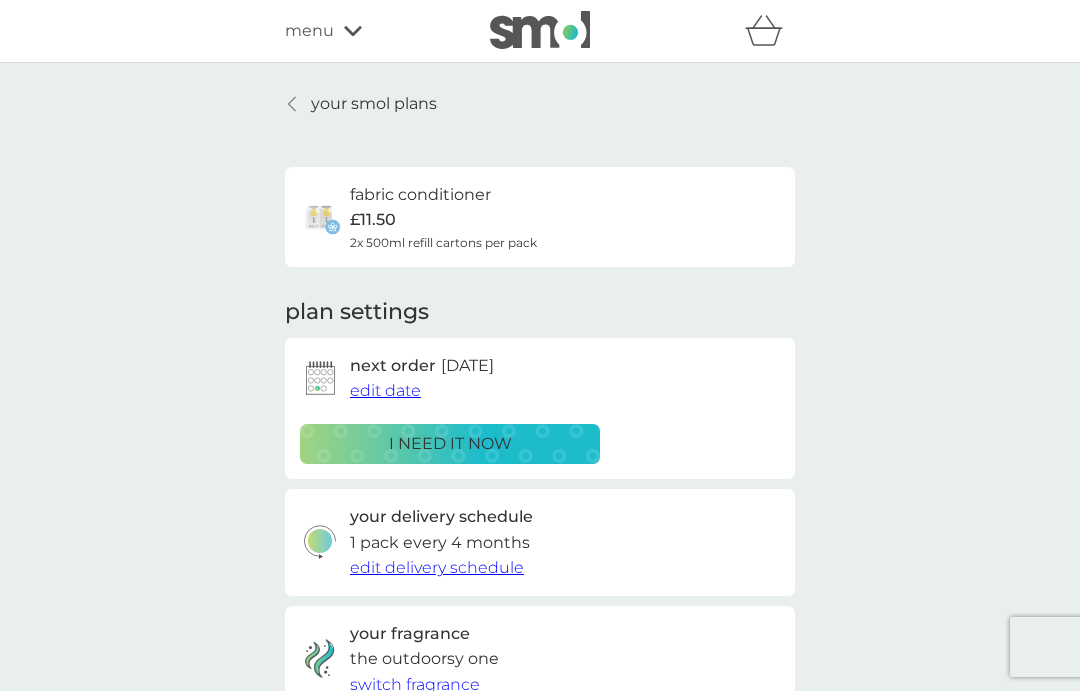 click on "i need it now" at bounding box center (450, 444) 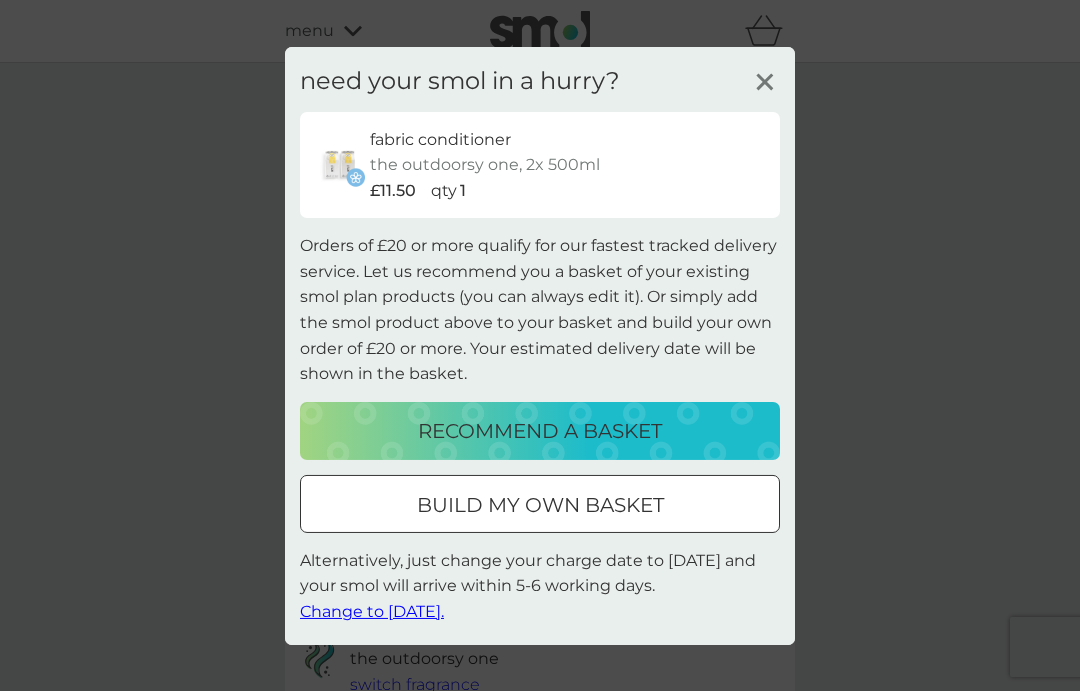 click on "recommend a basket" at bounding box center (540, 431) 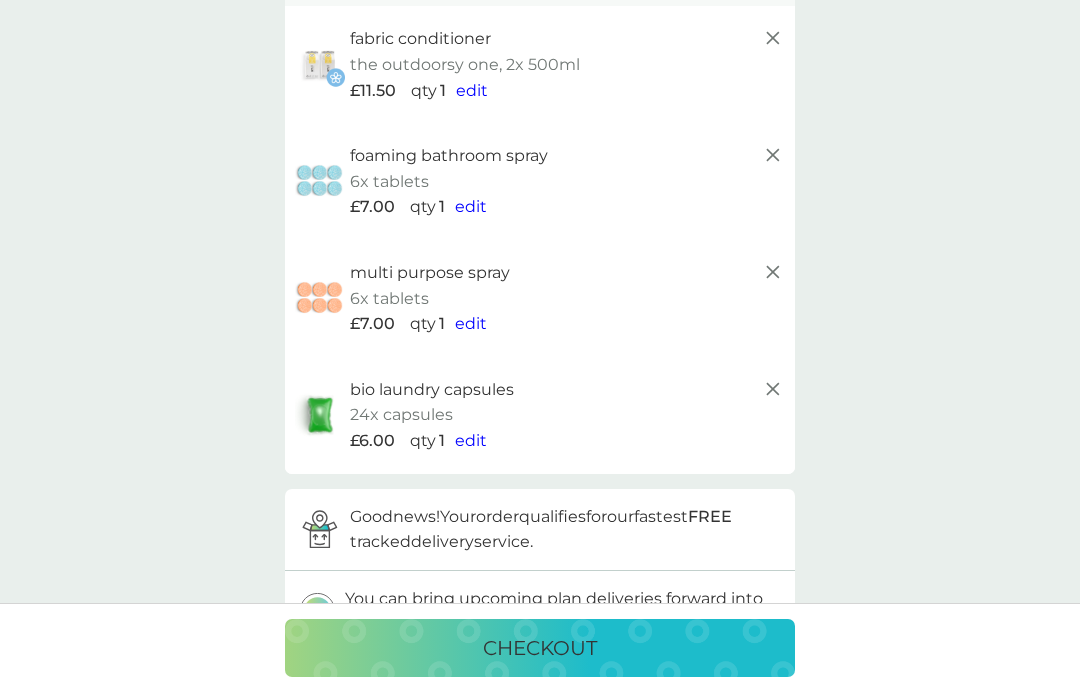 scroll, scrollTop: 135, scrollLeft: 0, axis: vertical 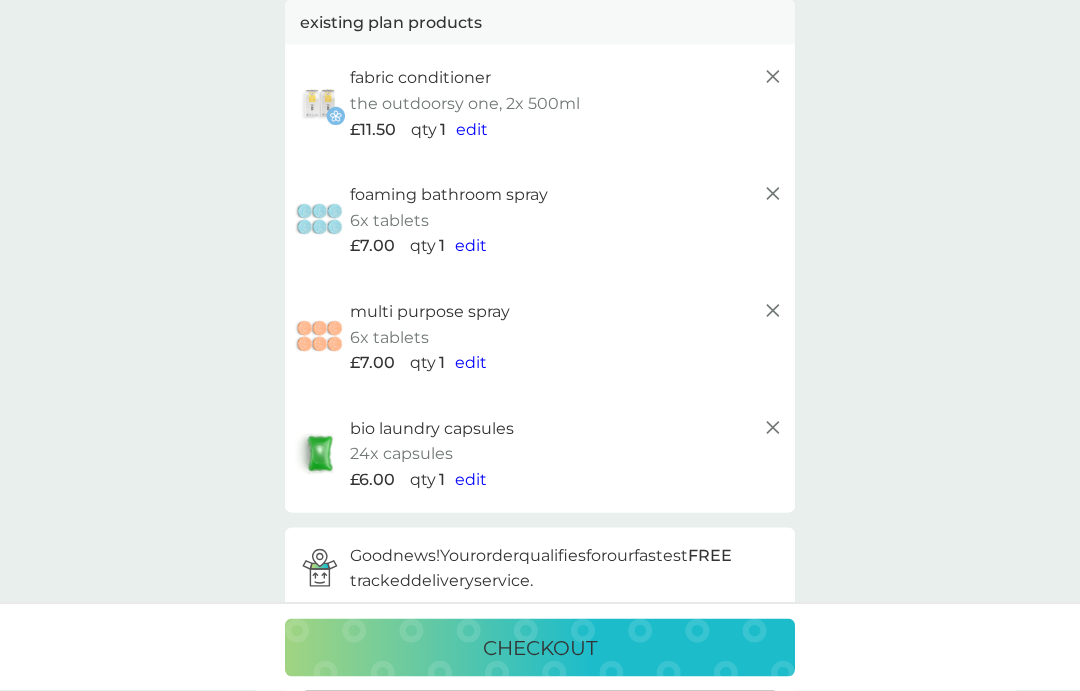 click 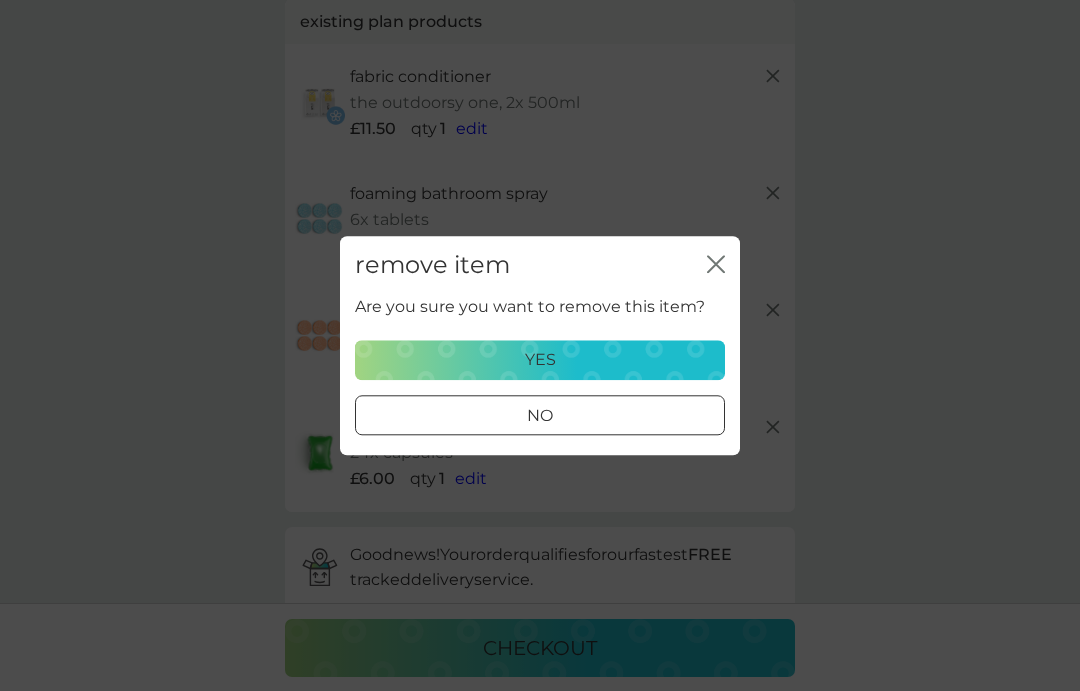 click on "yes" at bounding box center (540, 360) 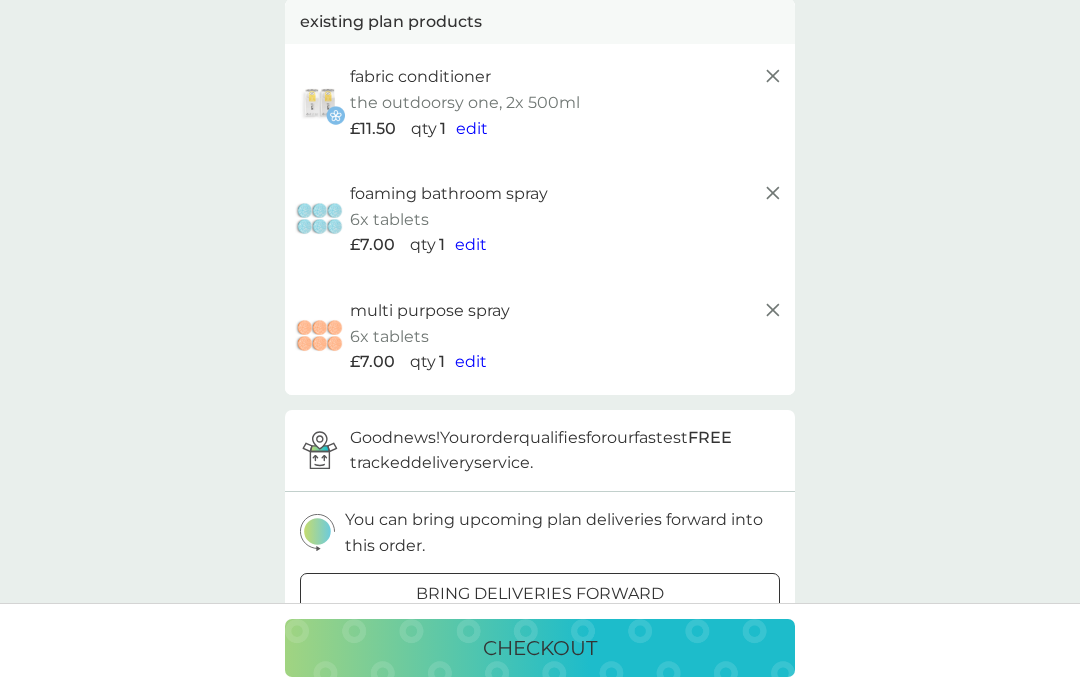 click 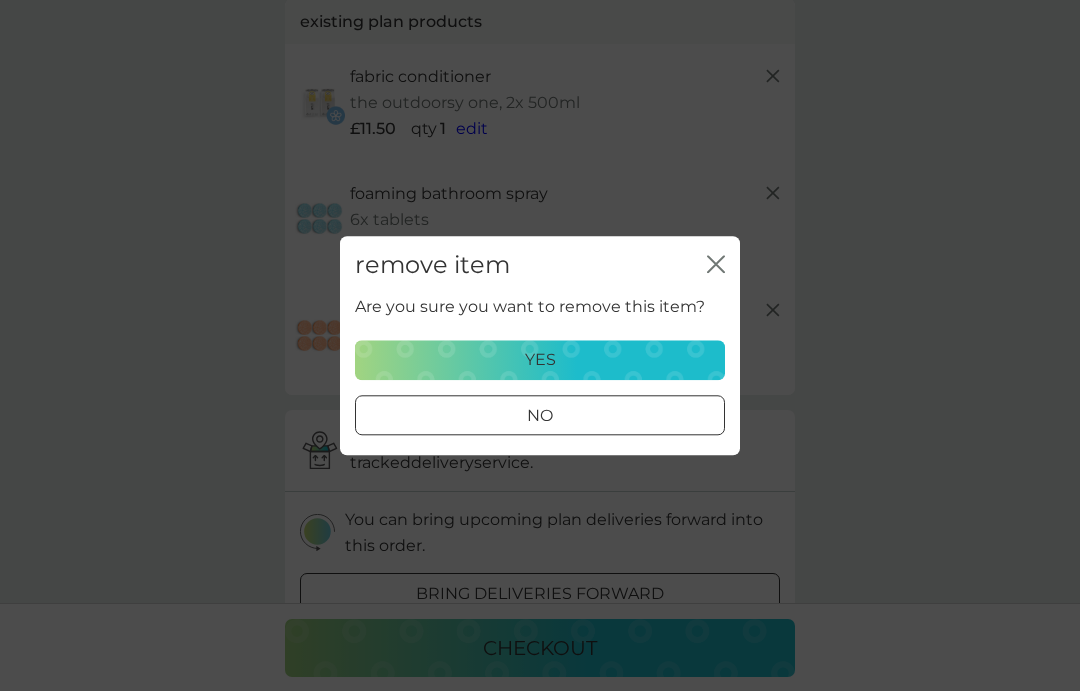 click on "yes" at bounding box center (540, 360) 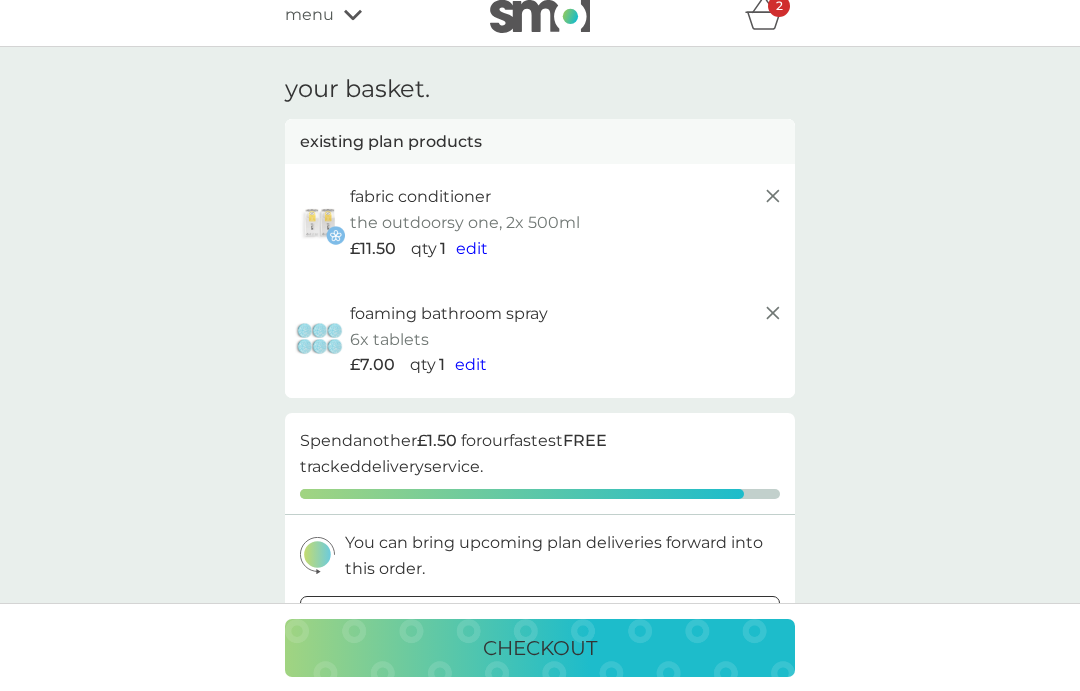 scroll, scrollTop: 10, scrollLeft: 0, axis: vertical 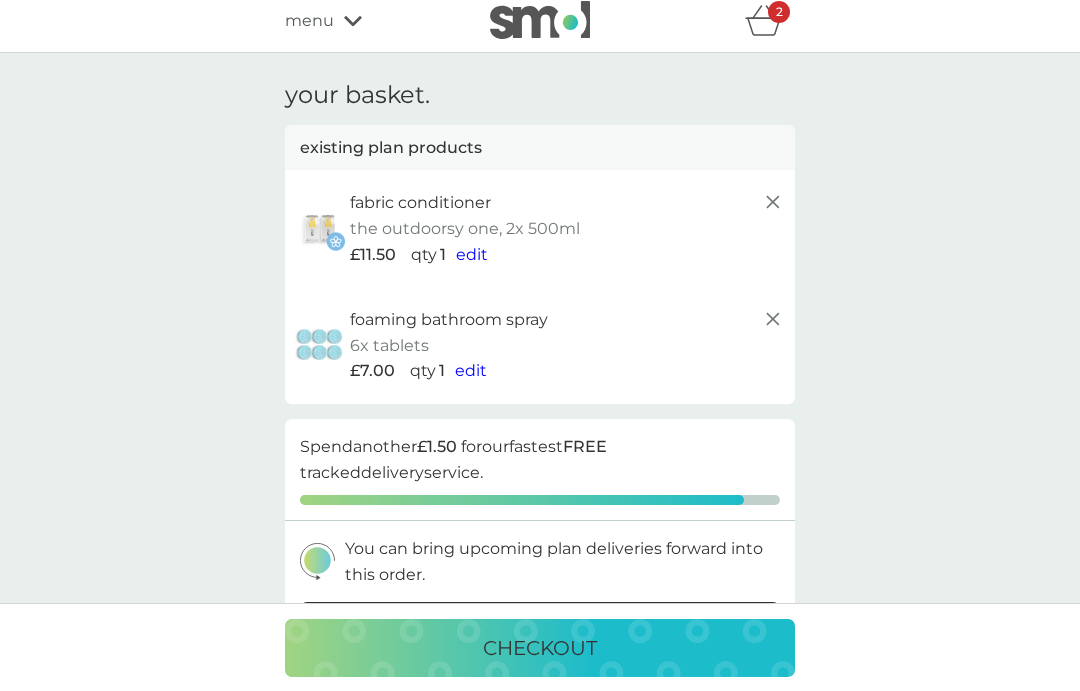 click 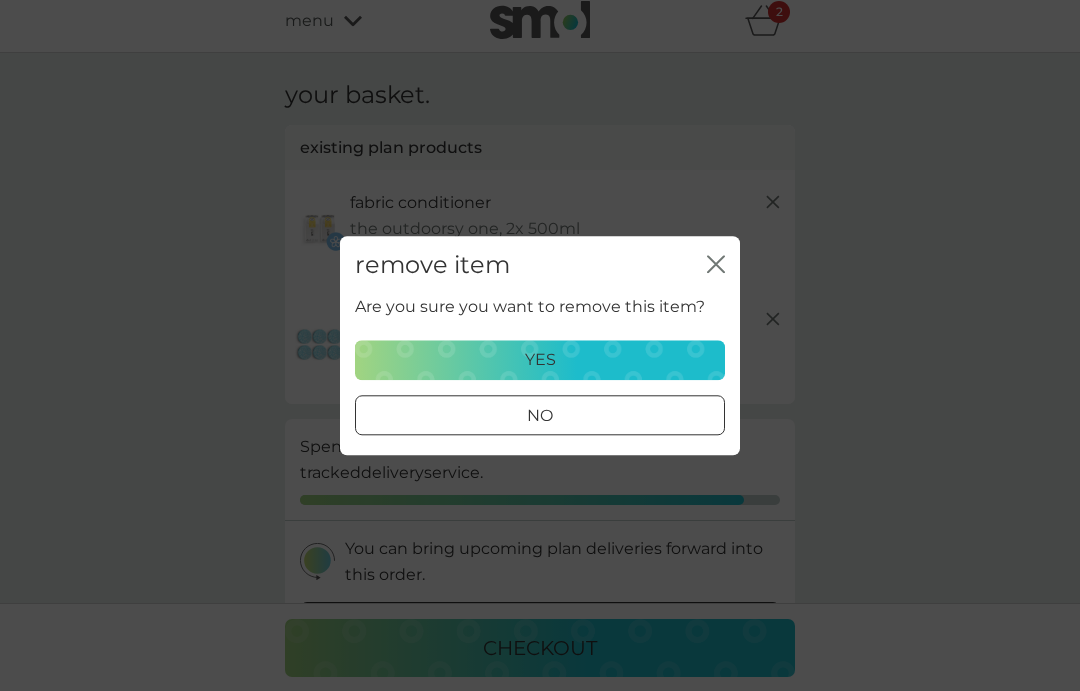 click on "yes" at bounding box center [540, 360] 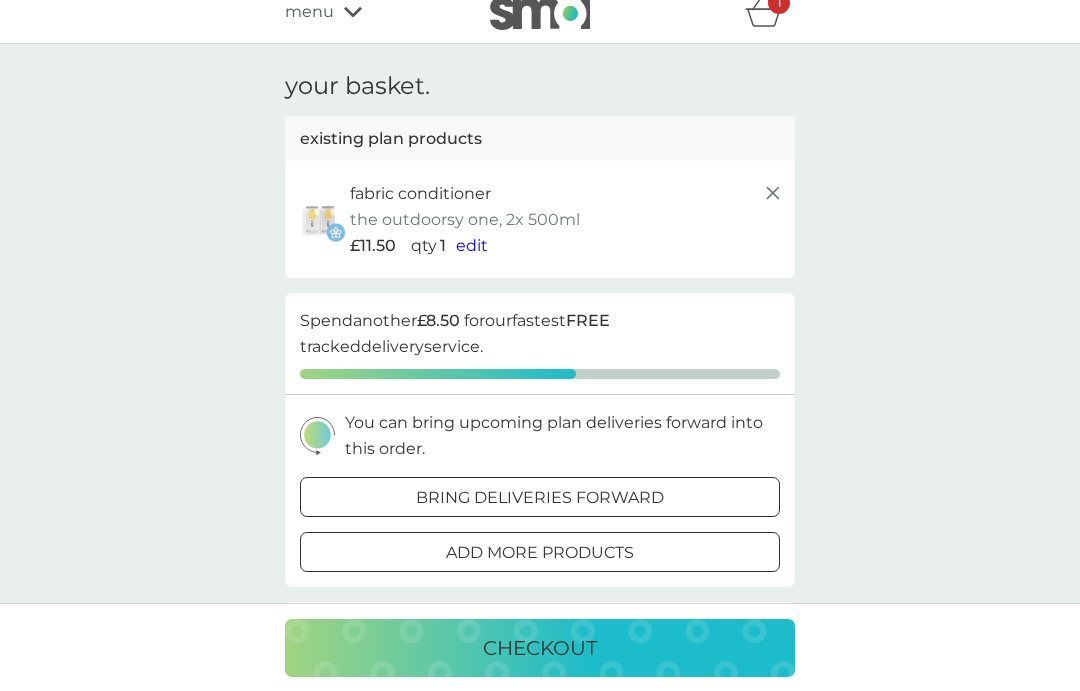 scroll, scrollTop: 0, scrollLeft: 0, axis: both 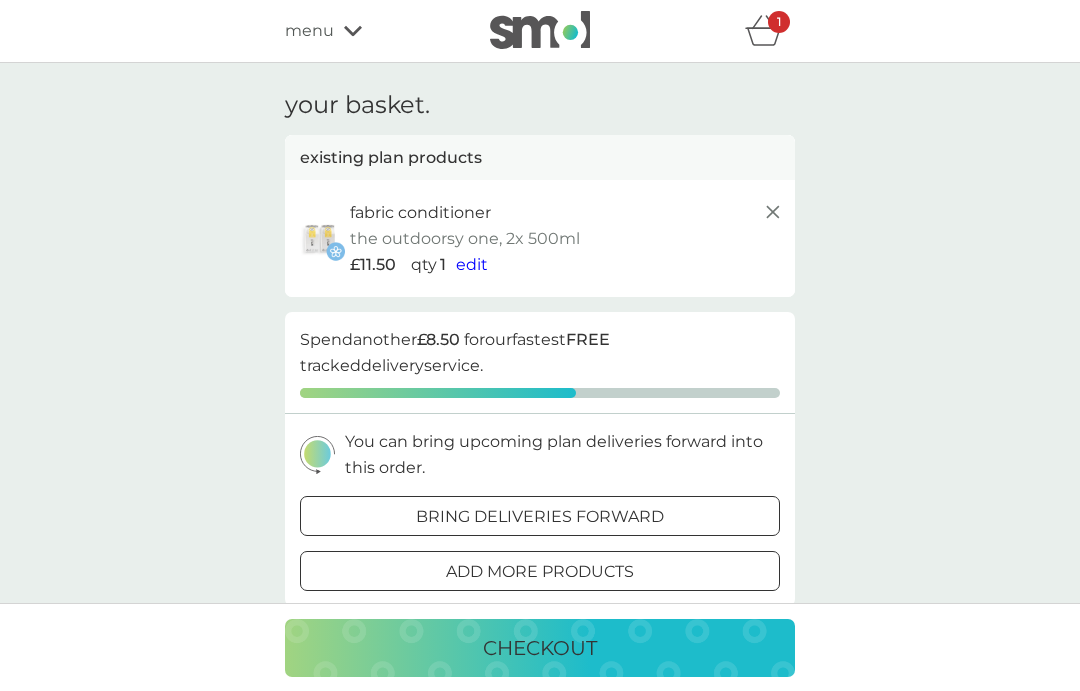 click on "1" at bounding box center [779, 22] 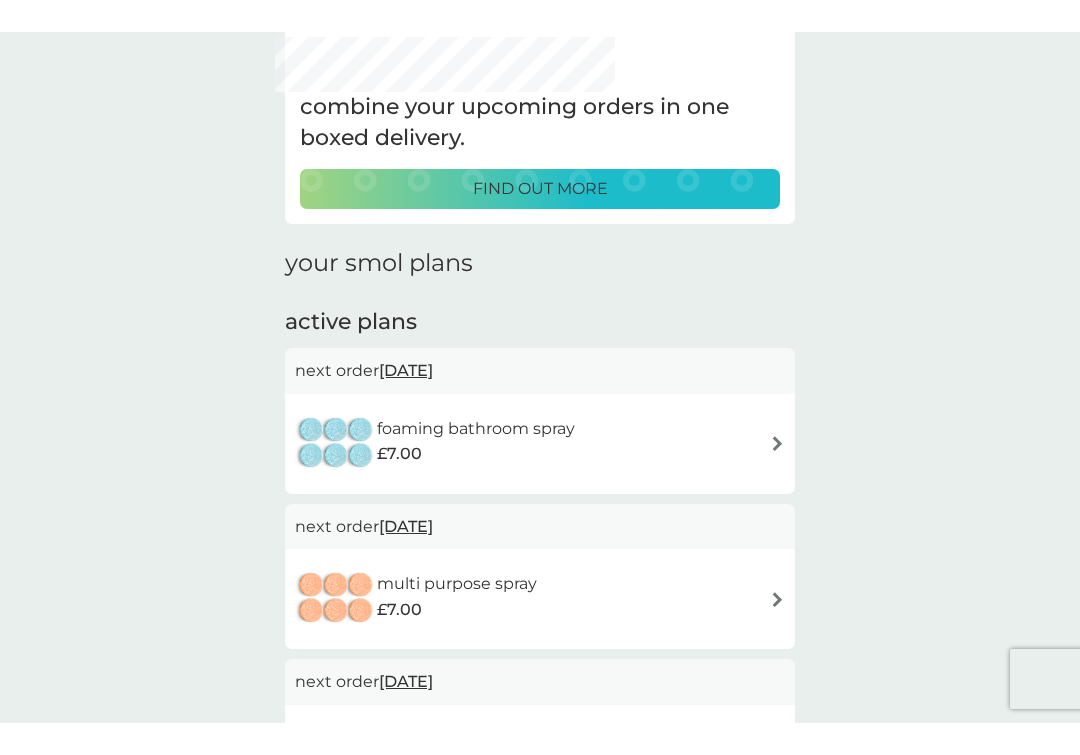 scroll, scrollTop: 0, scrollLeft: 0, axis: both 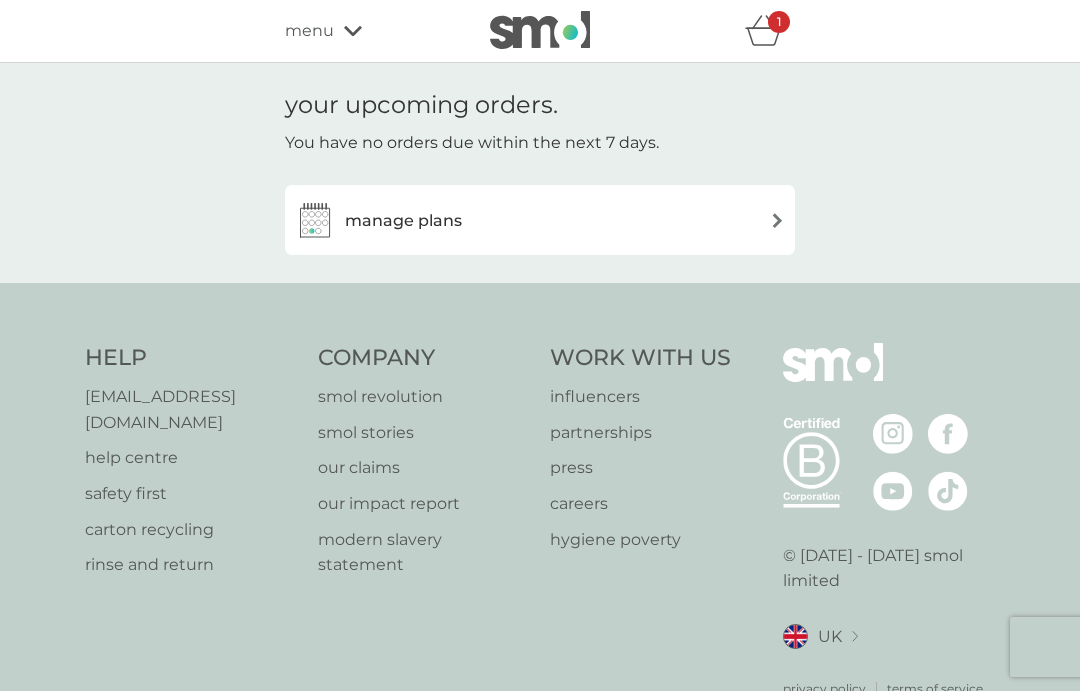 click on "manage plans" at bounding box center (540, 220) 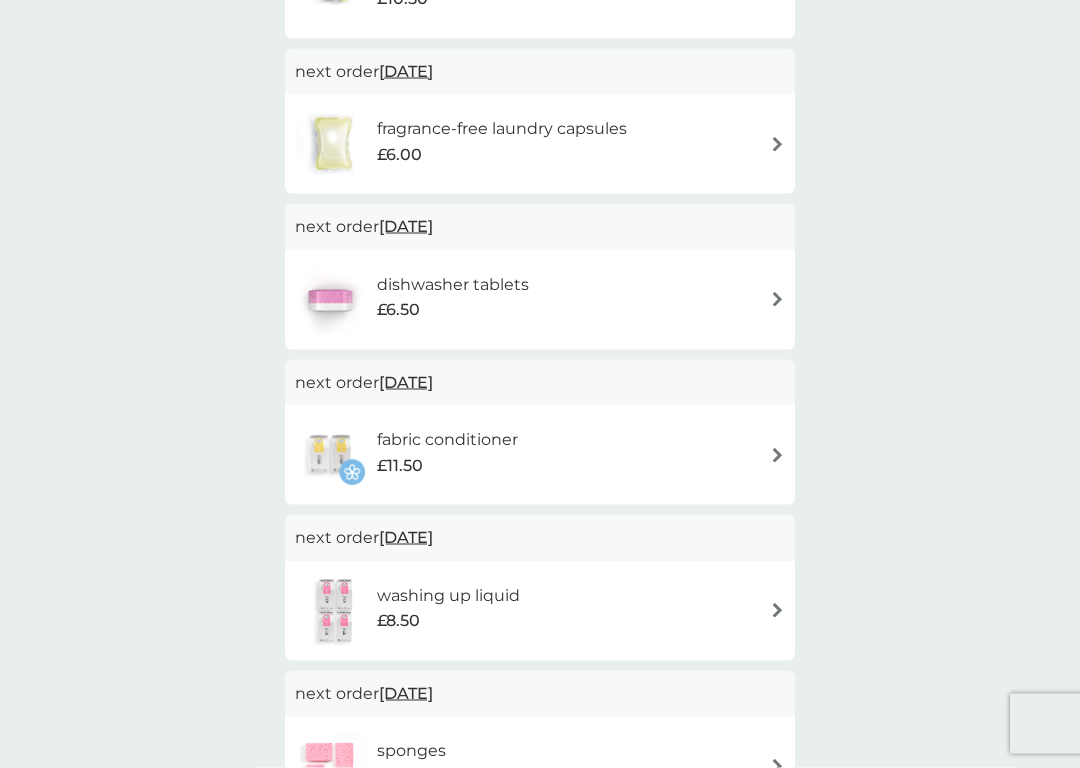 scroll, scrollTop: 996, scrollLeft: 0, axis: vertical 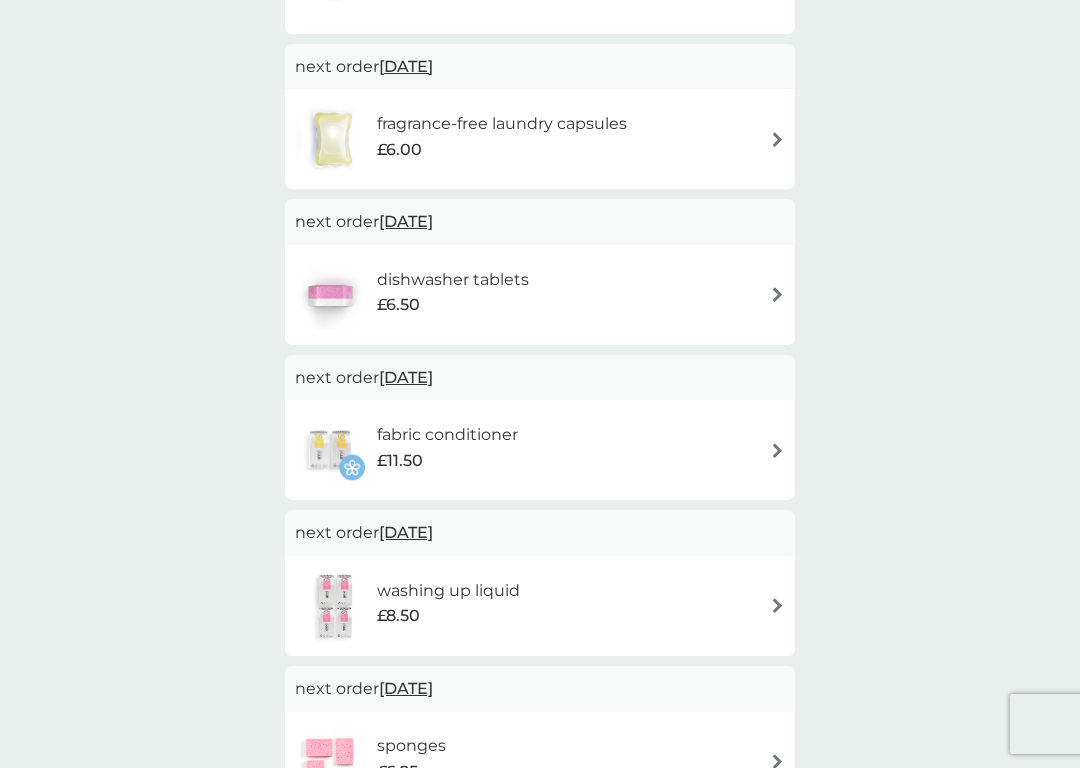 click at bounding box center (777, 450) 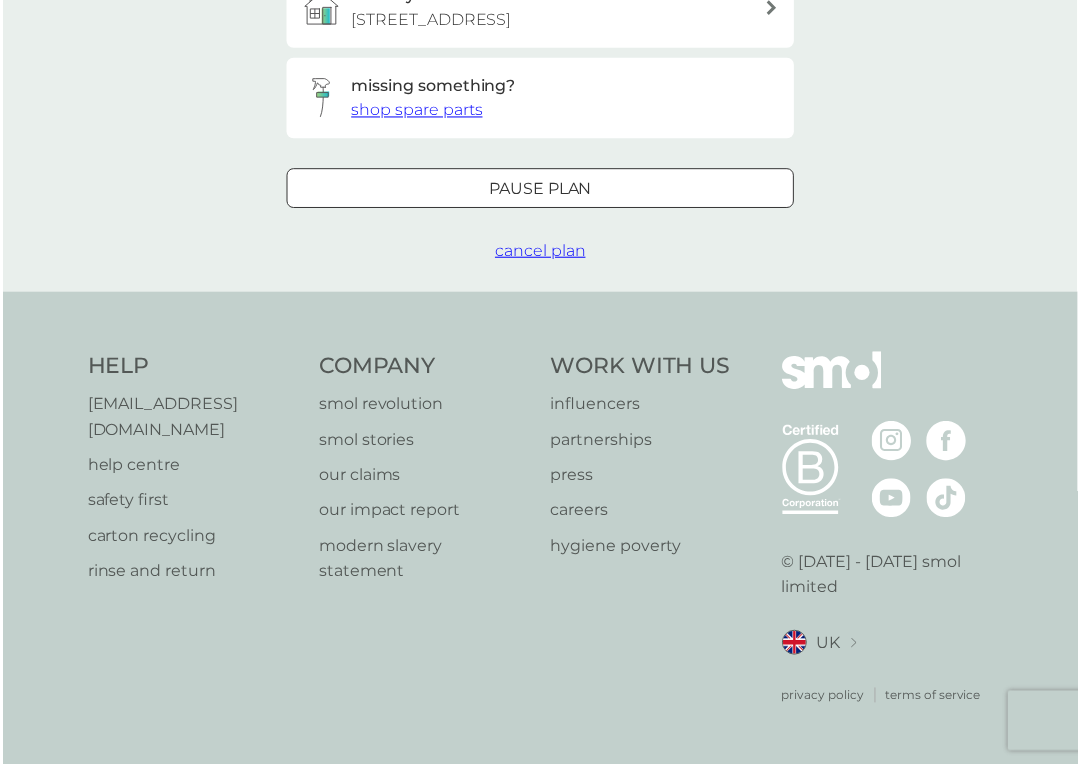 scroll, scrollTop: 0, scrollLeft: 0, axis: both 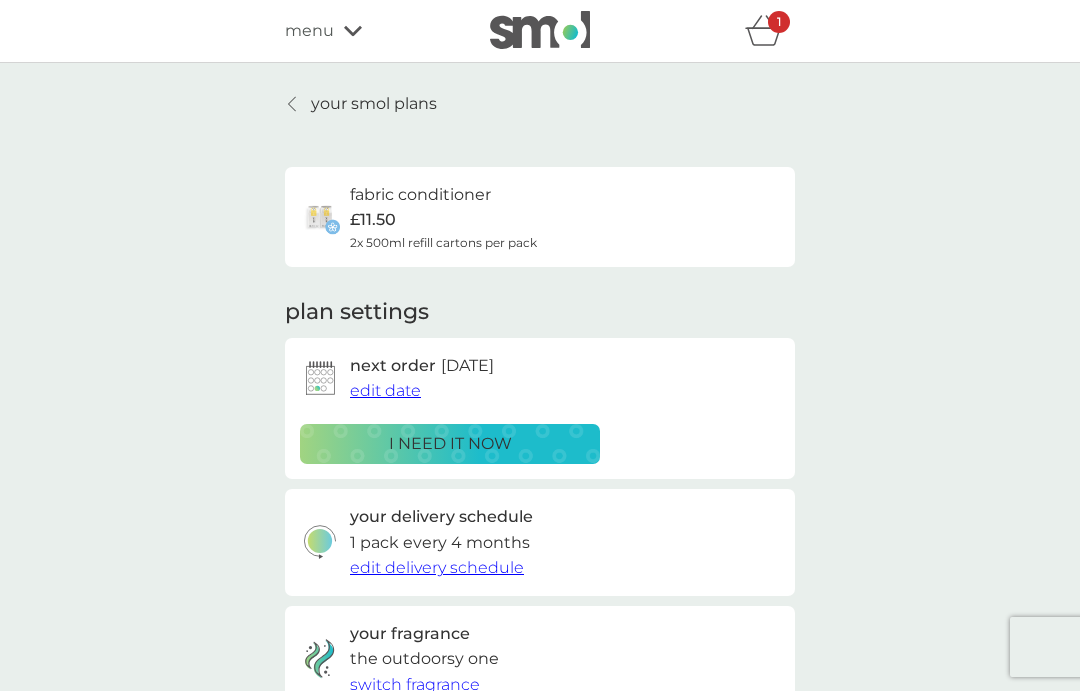 click on "edit date" at bounding box center (385, 390) 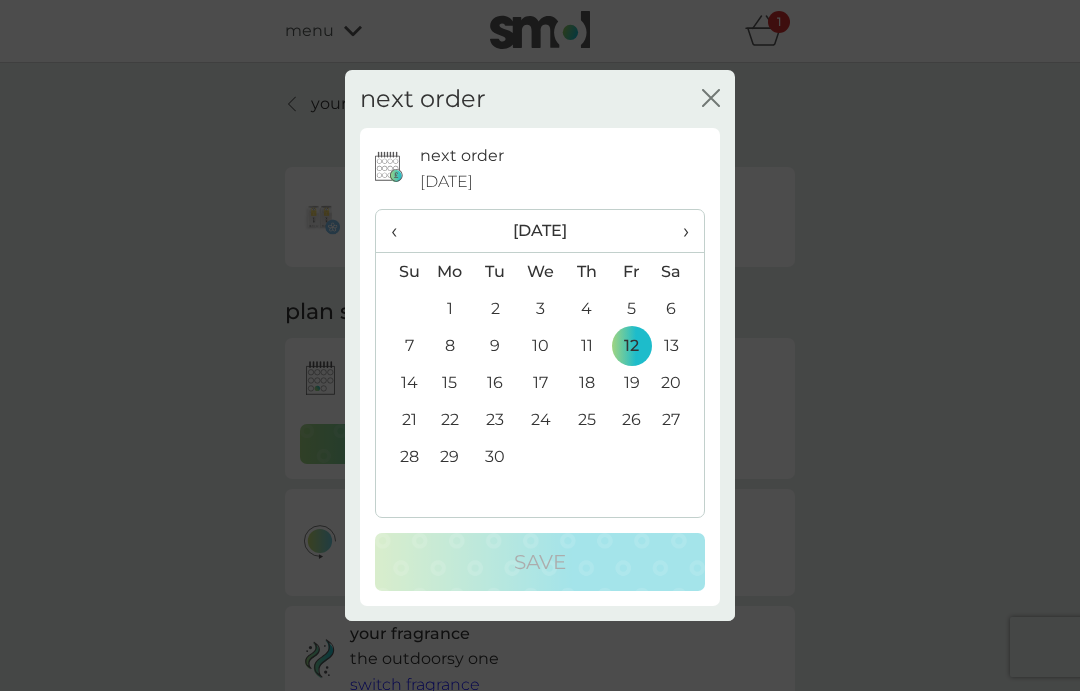 click on "‹" at bounding box center [401, 231] 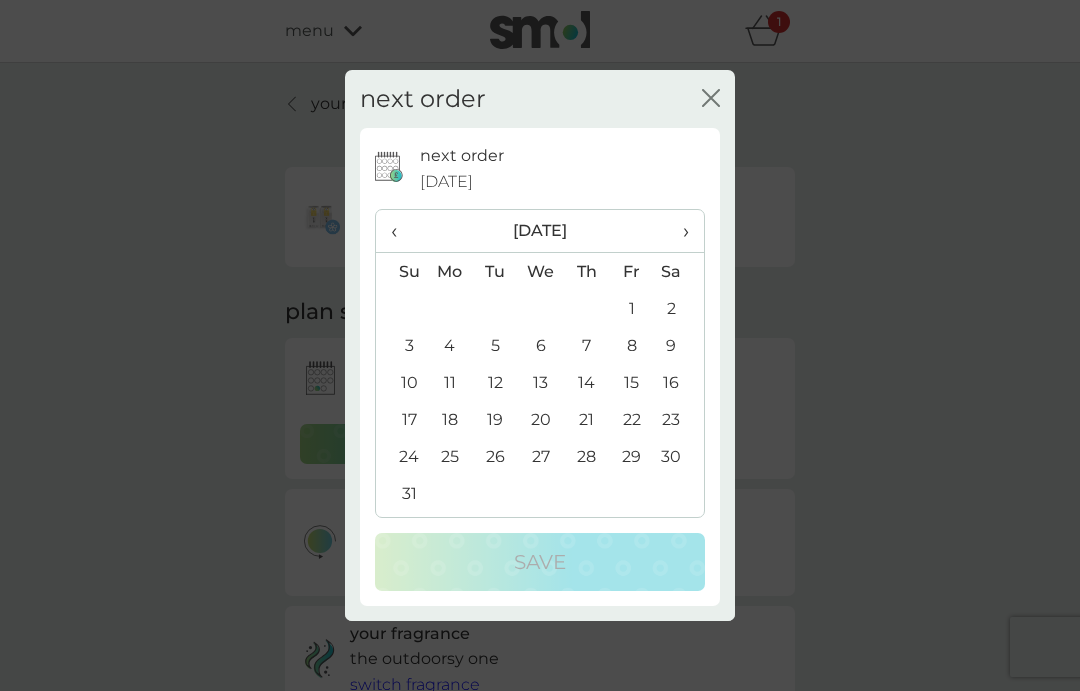 click on "‹" at bounding box center [401, 231] 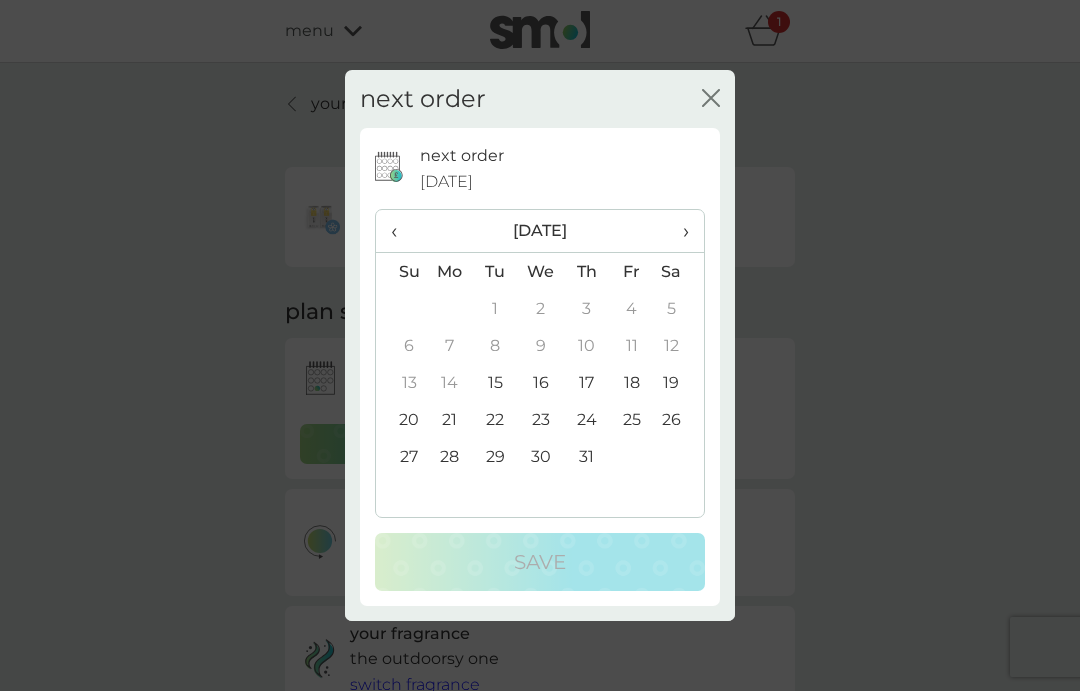click on "15" at bounding box center (495, 382) 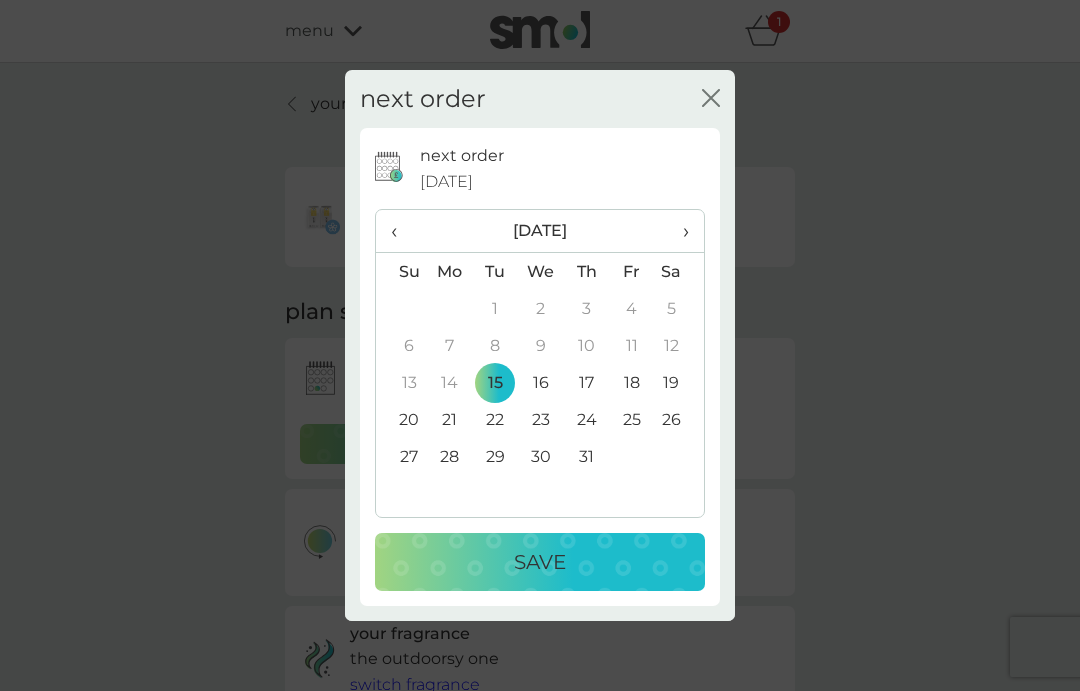 click on "Save" at bounding box center (540, 562) 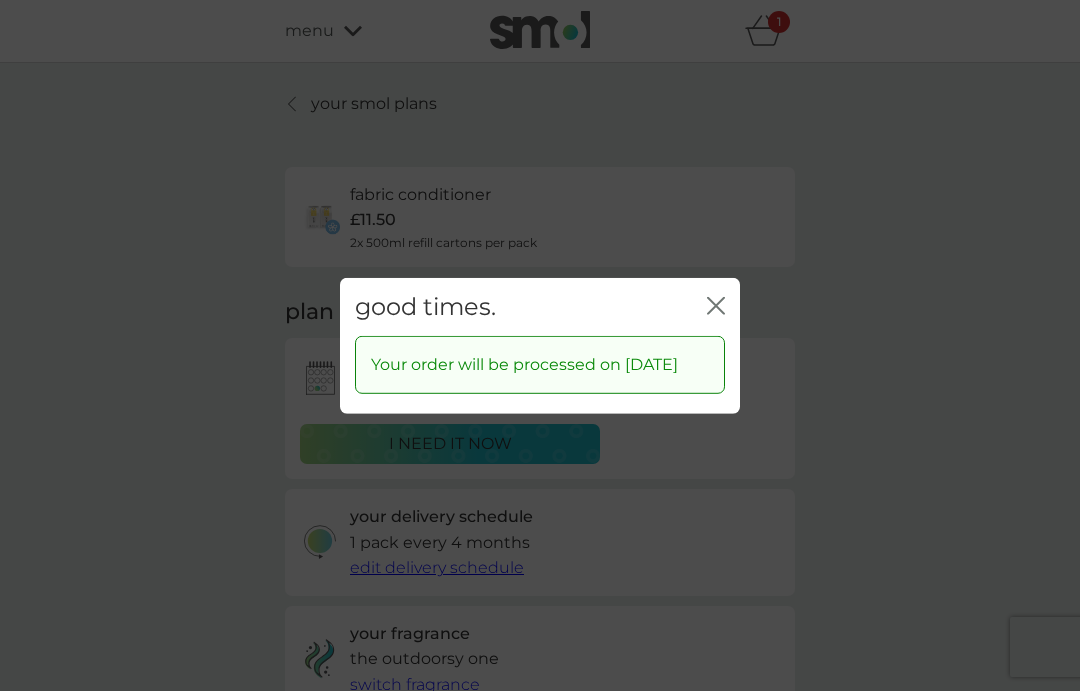 click on "close" 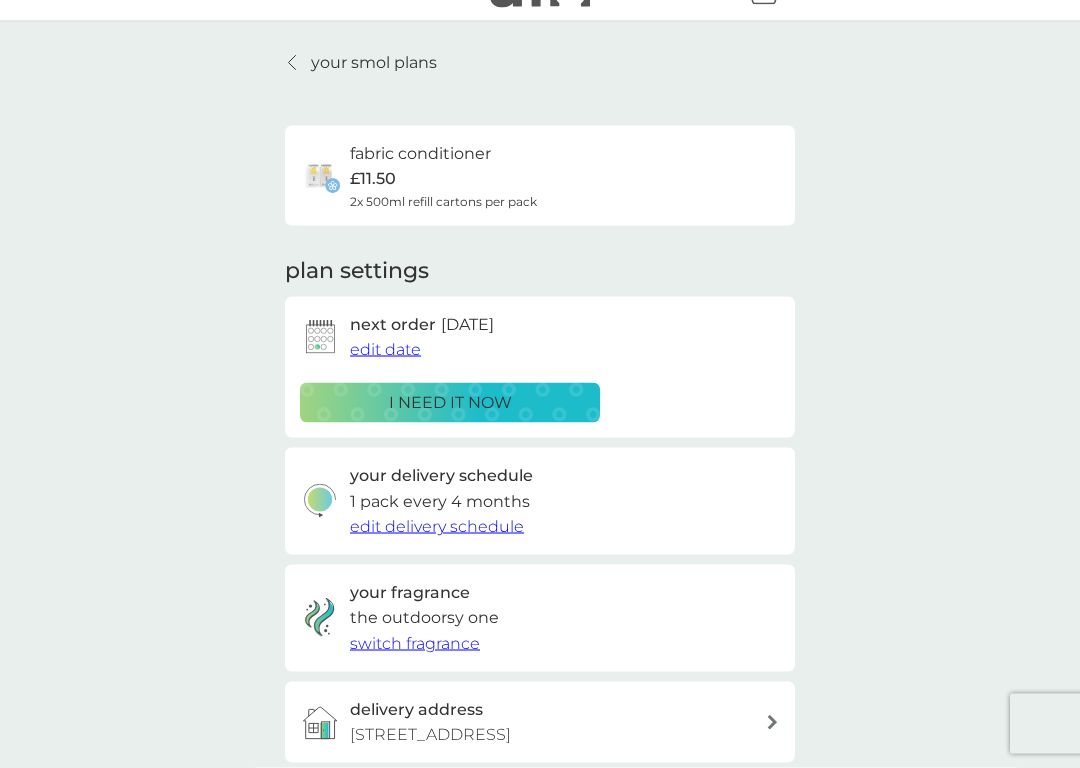 scroll, scrollTop: 43, scrollLeft: 0, axis: vertical 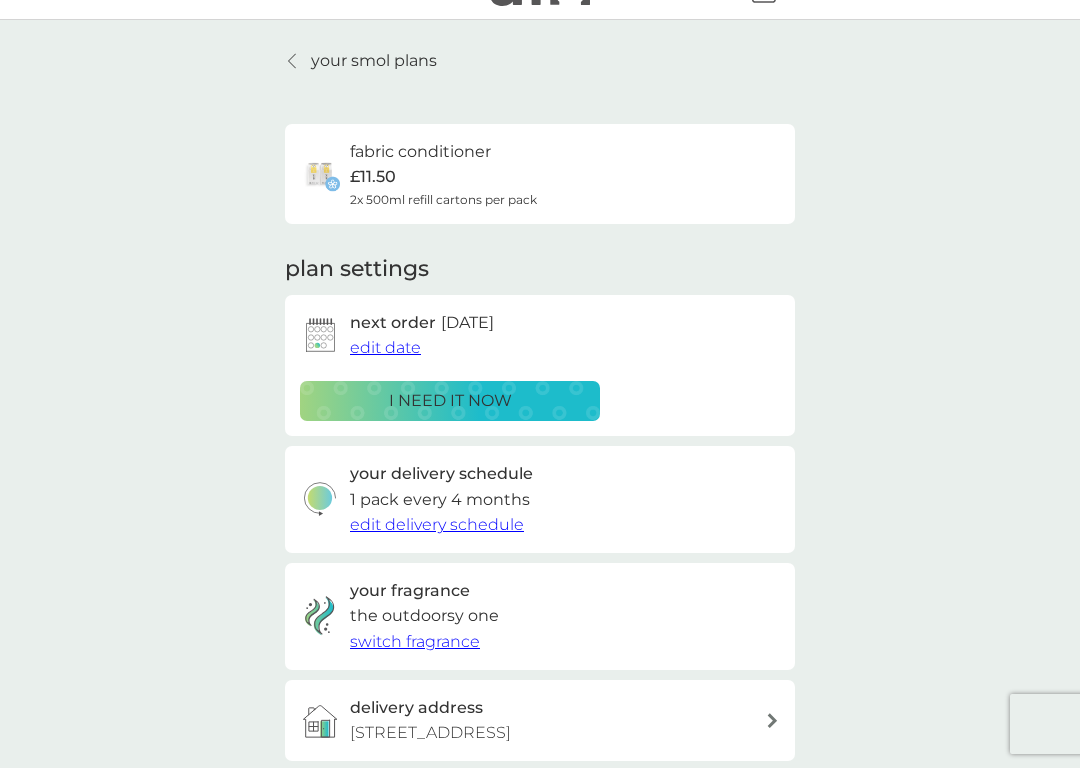 click on "edit delivery schedule" at bounding box center (437, 525) 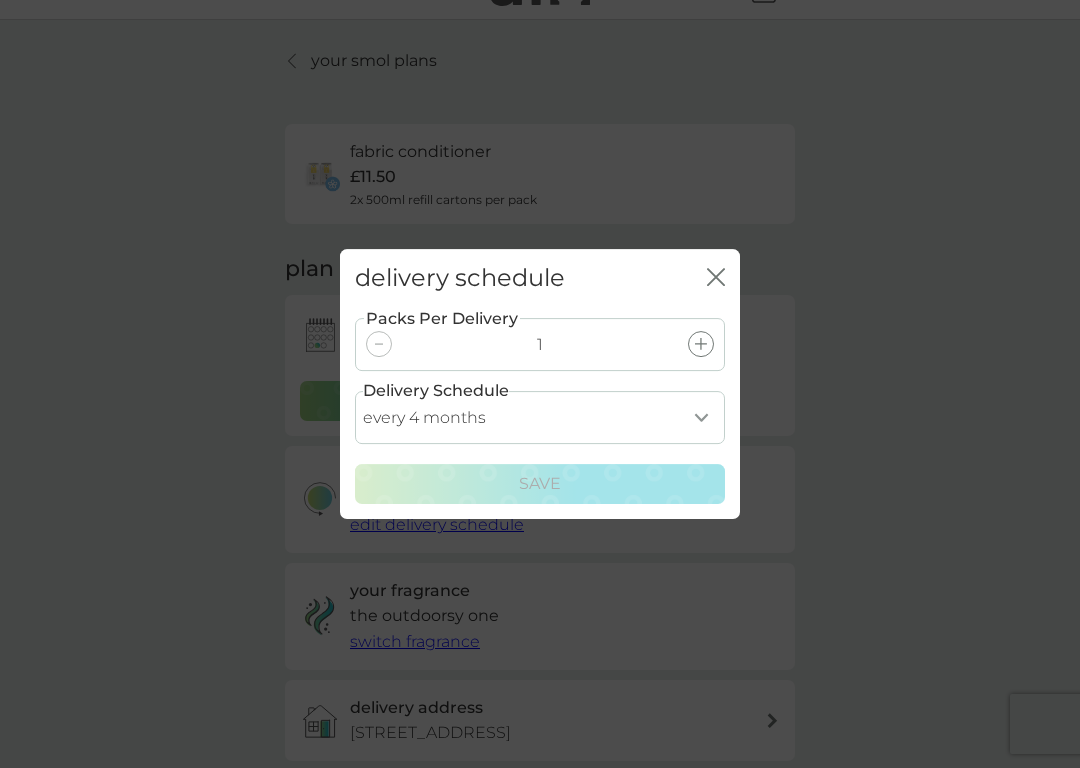 click on "every 1 month every 2 months every 3 months every 4 months every 5 months every 6 months every 7 months every 8 months" at bounding box center (540, 417) 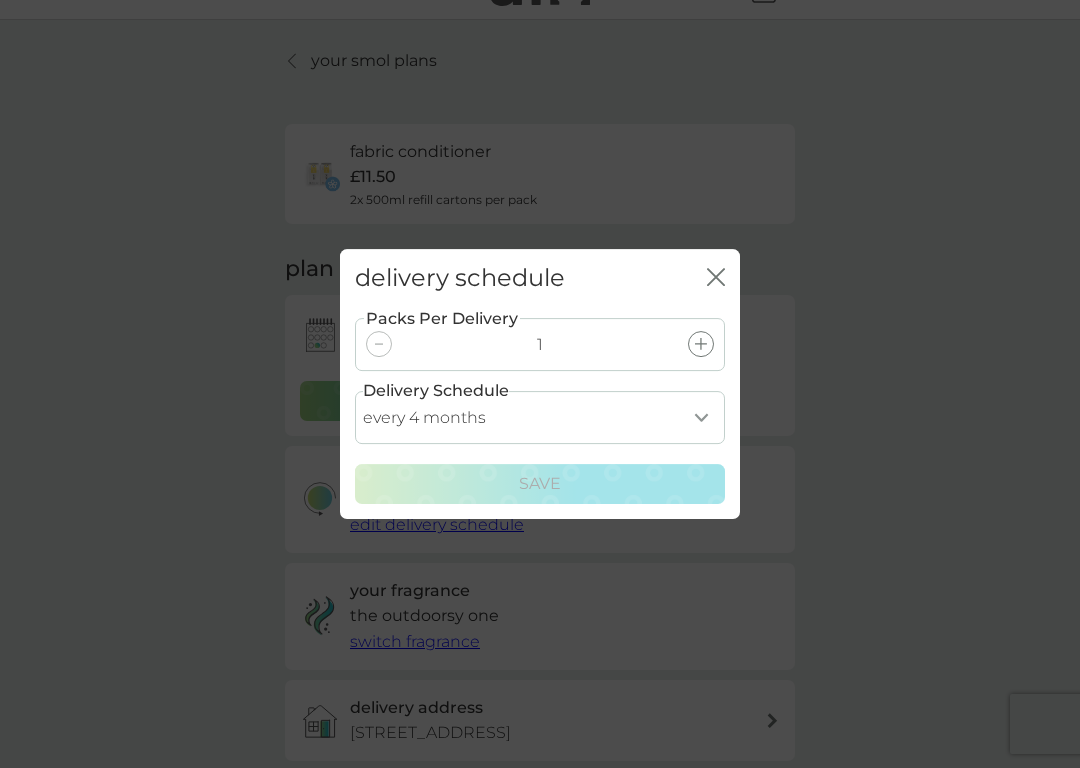 select on "3" 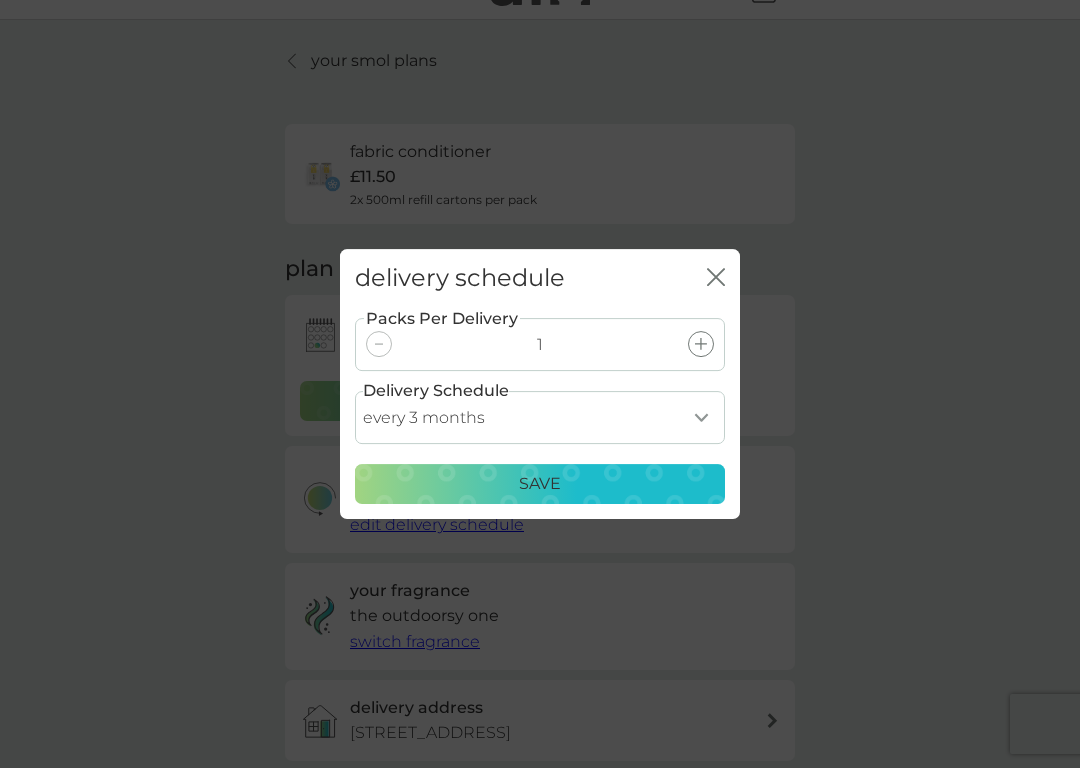 click on "Save" at bounding box center (540, 484) 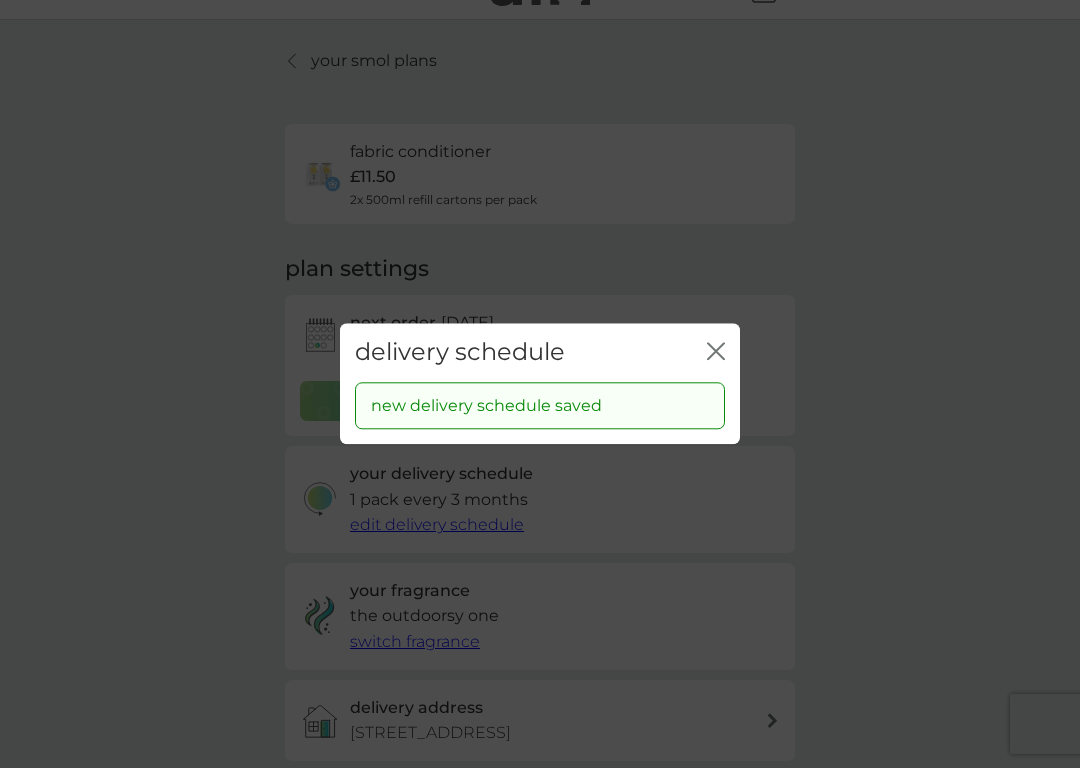click on "delivery schedule close" at bounding box center (540, 352) 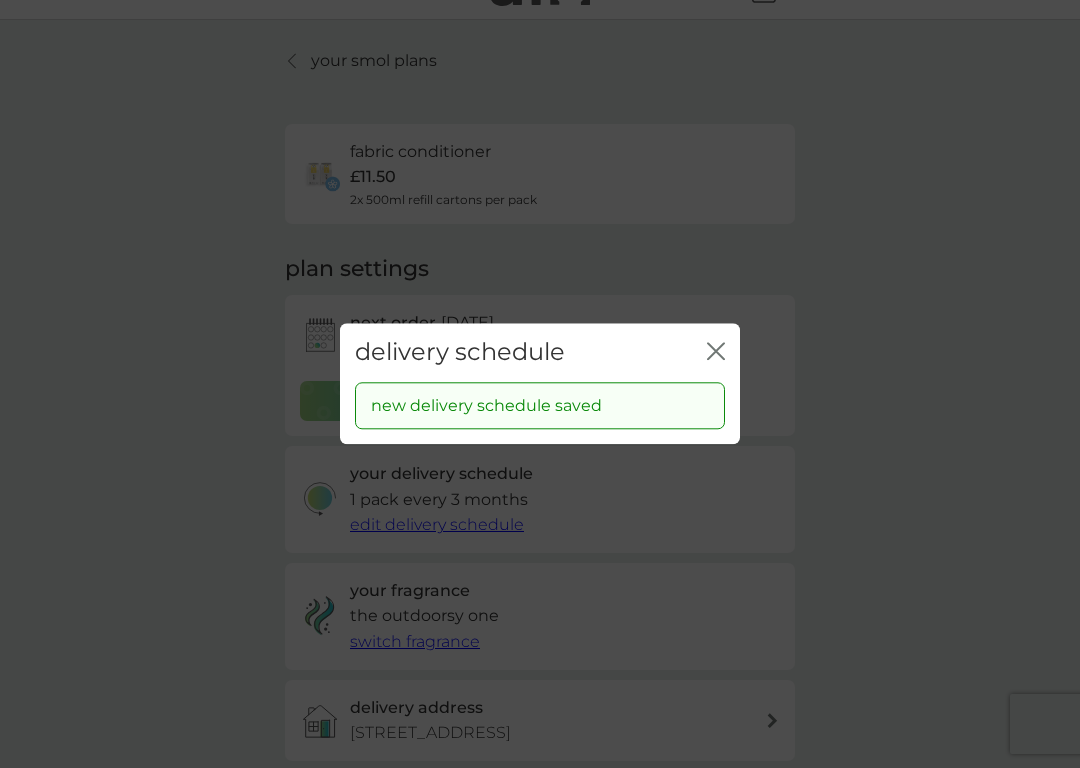 click 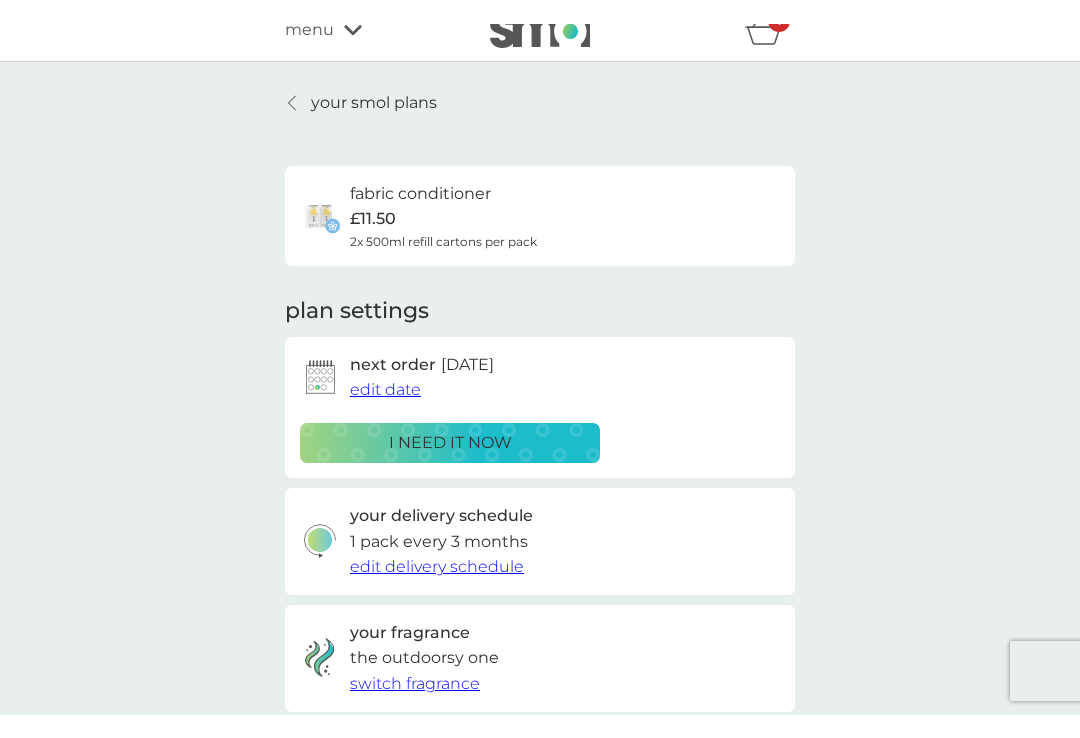 scroll, scrollTop: 0, scrollLeft: 0, axis: both 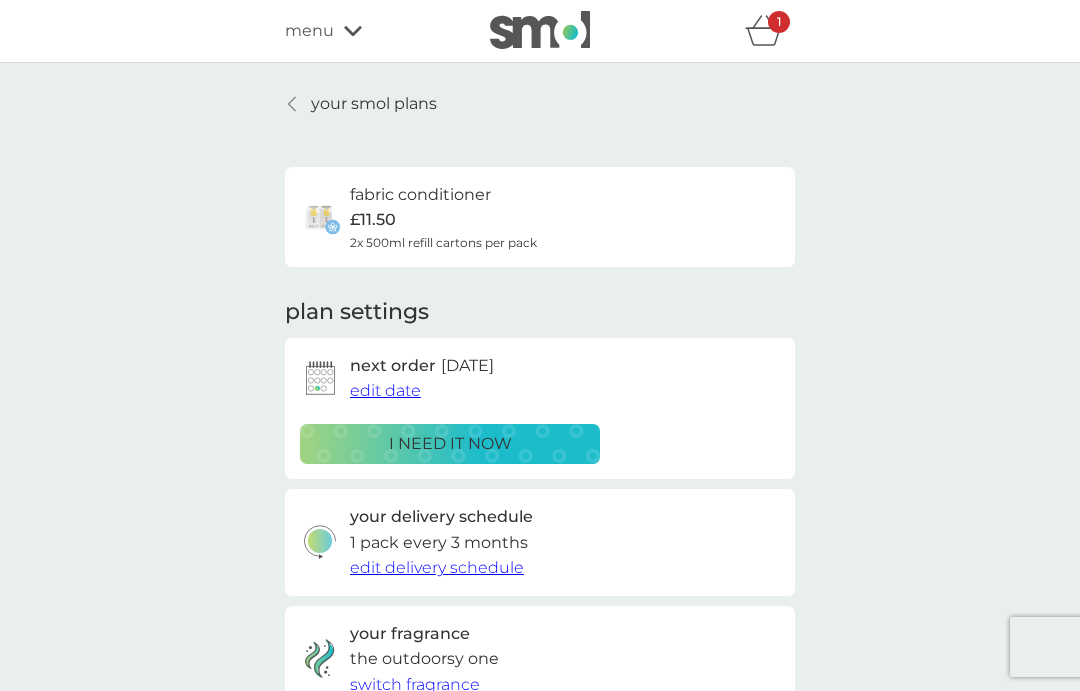 click on "your smol plans" at bounding box center (374, 104) 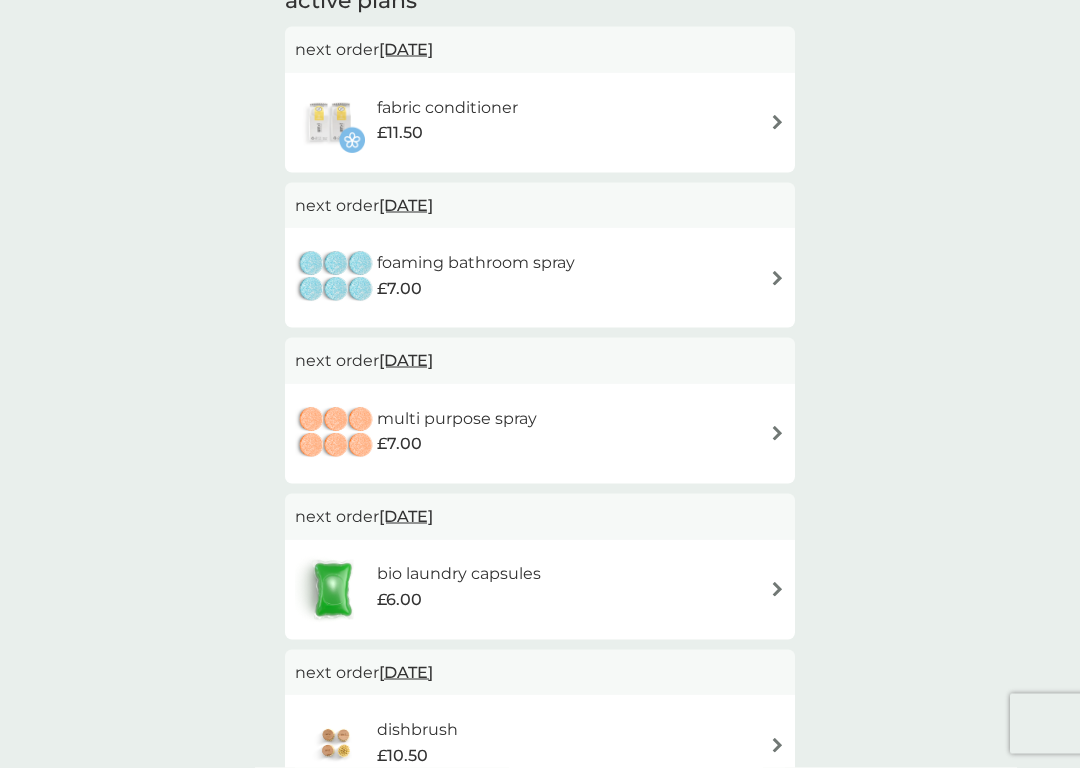 scroll, scrollTop: 392, scrollLeft: 0, axis: vertical 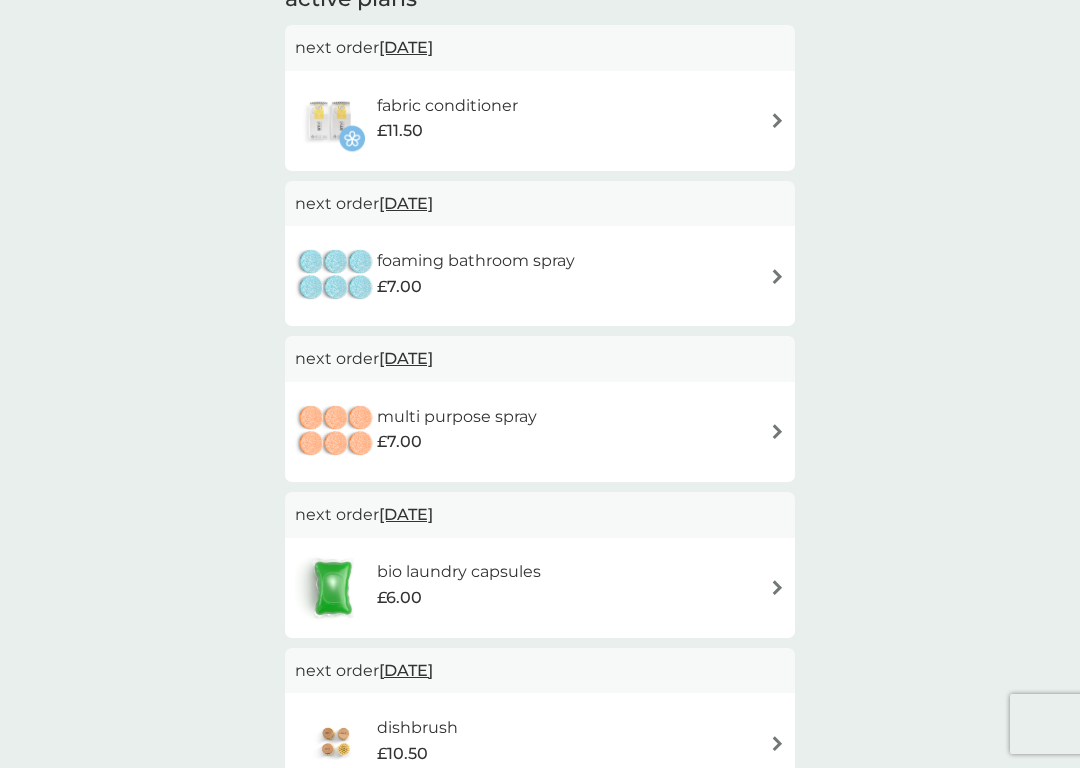 click on "foaming bathroom spray £7.00" at bounding box center (540, 276) 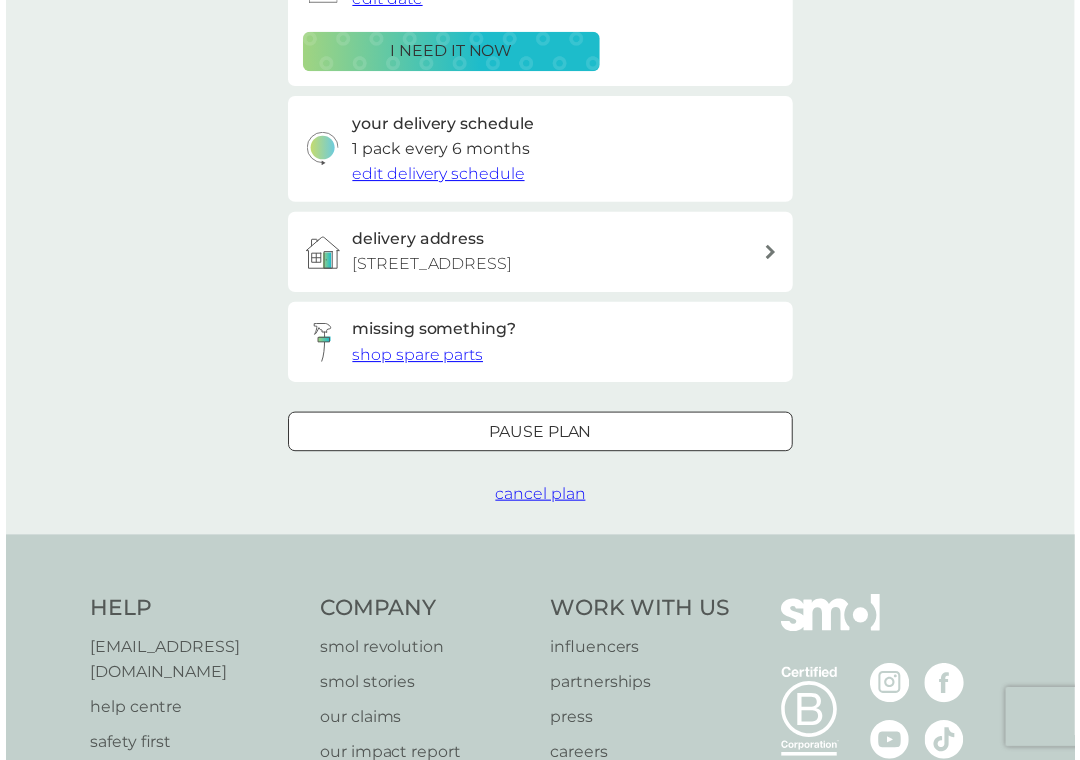scroll, scrollTop: 0, scrollLeft: 0, axis: both 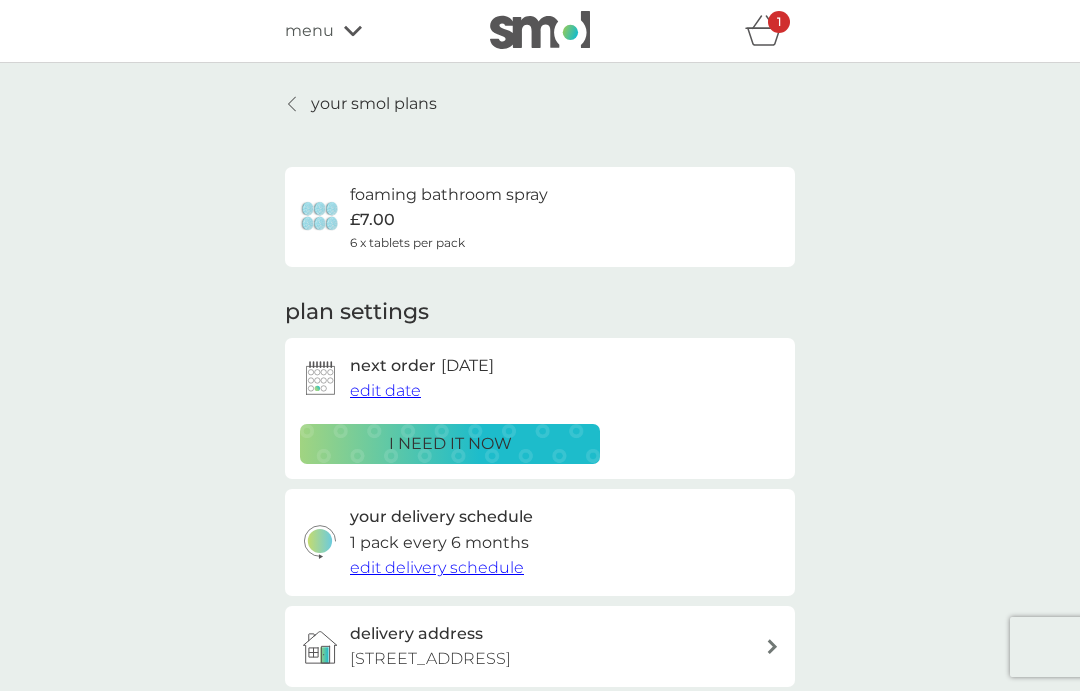 click on "your smol plans" at bounding box center [374, 104] 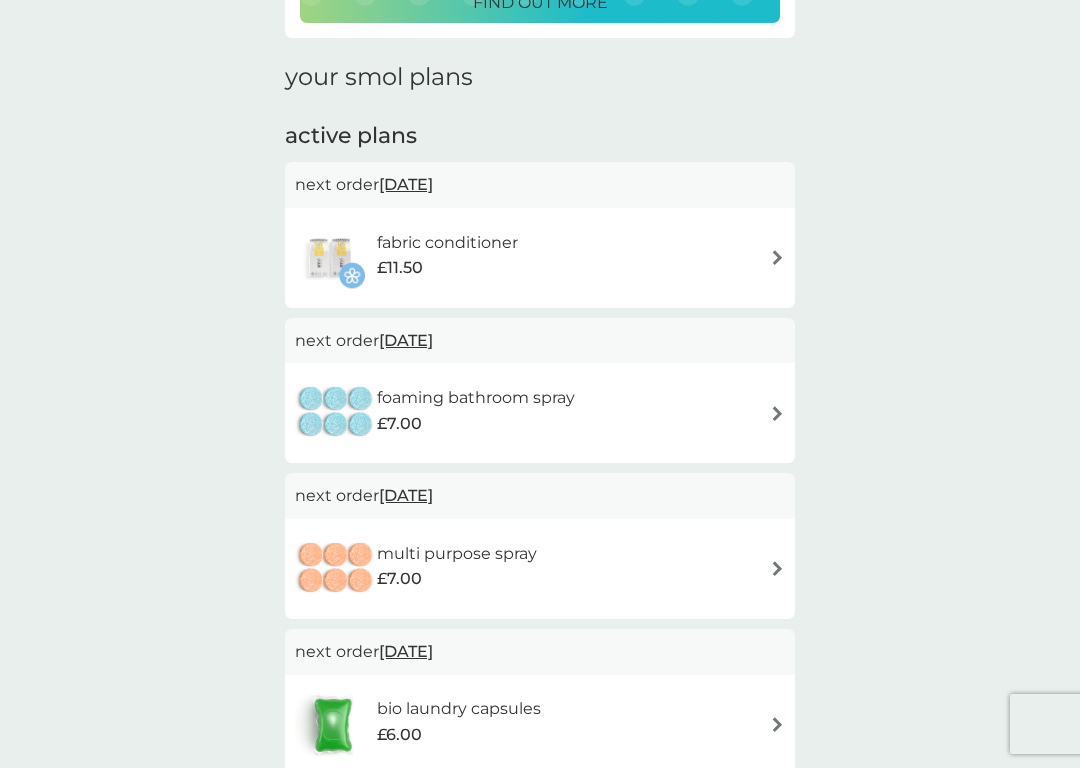 scroll, scrollTop: 260, scrollLeft: 0, axis: vertical 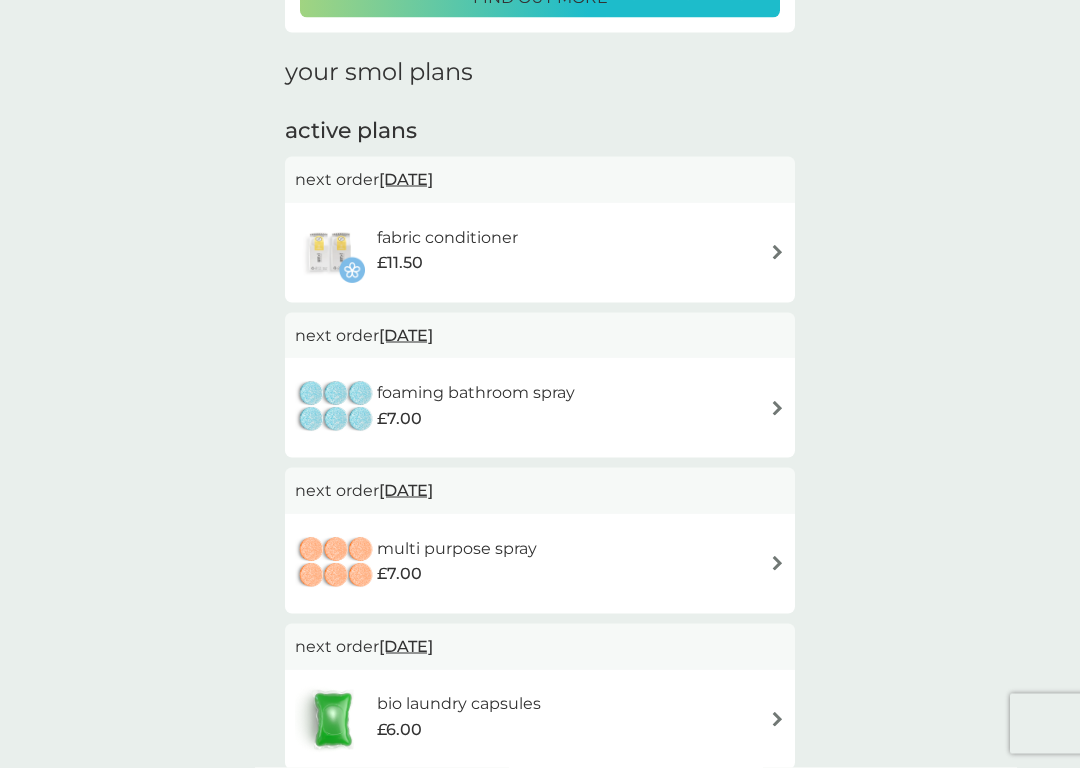click at bounding box center (777, 408) 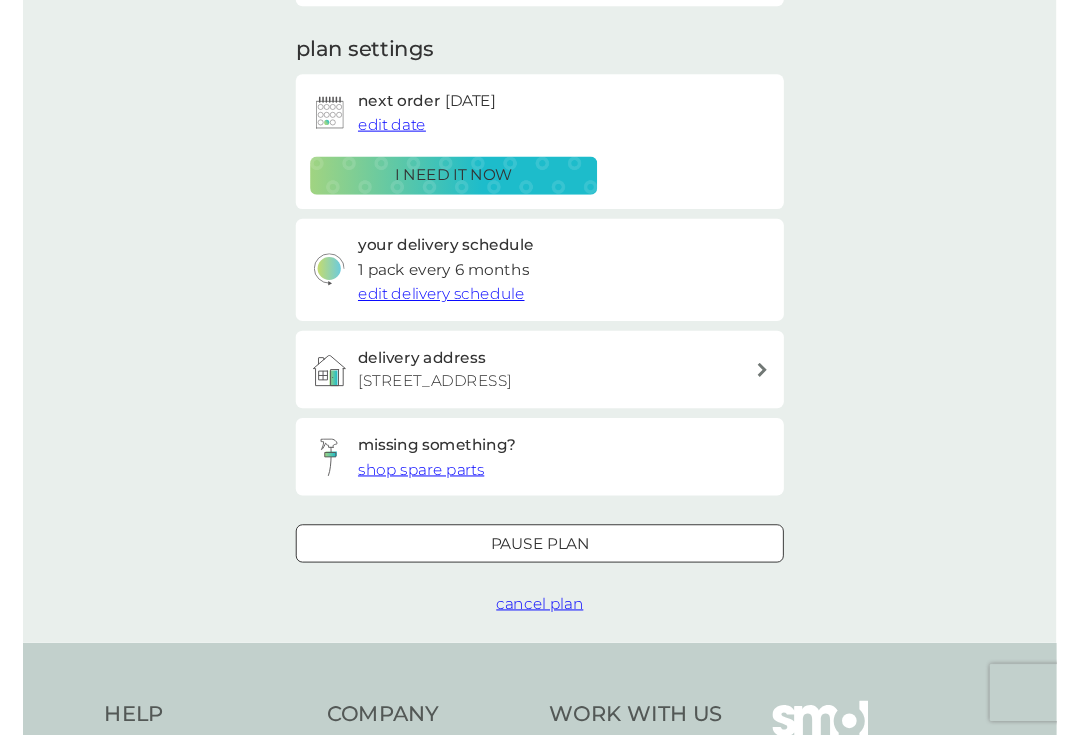 scroll, scrollTop: 0, scrollLeft: 0, axis: both 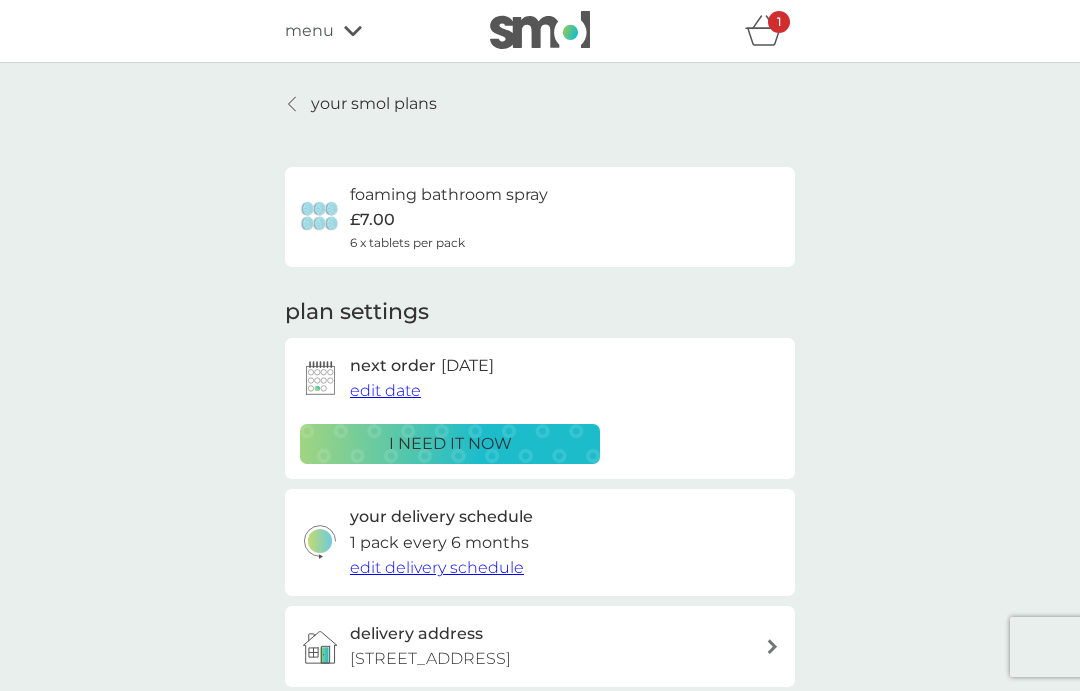 click on "edit date" at bounding box center [385, 390] 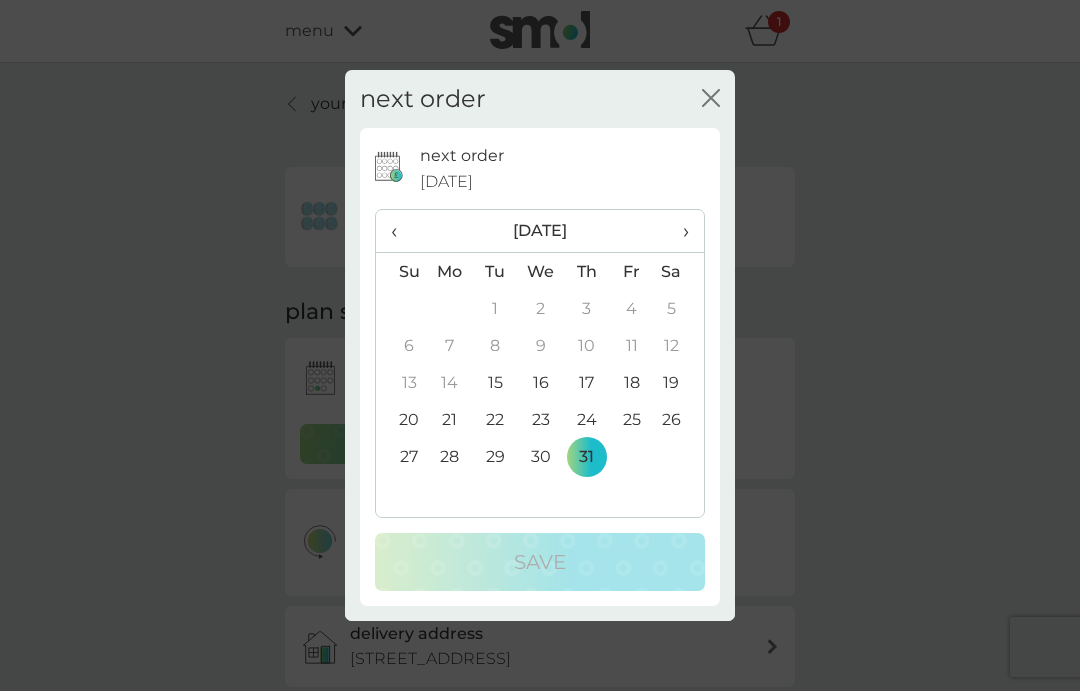 click on "›" at bounding box center (679, 231) 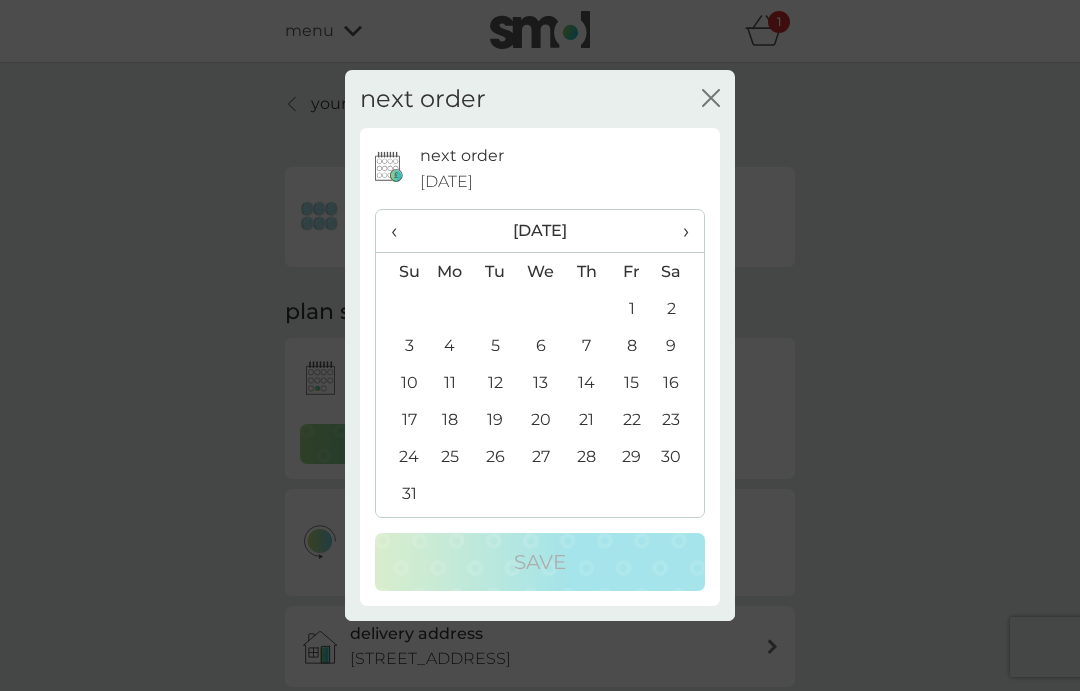 click on "›" at bounding box center [679, 231] 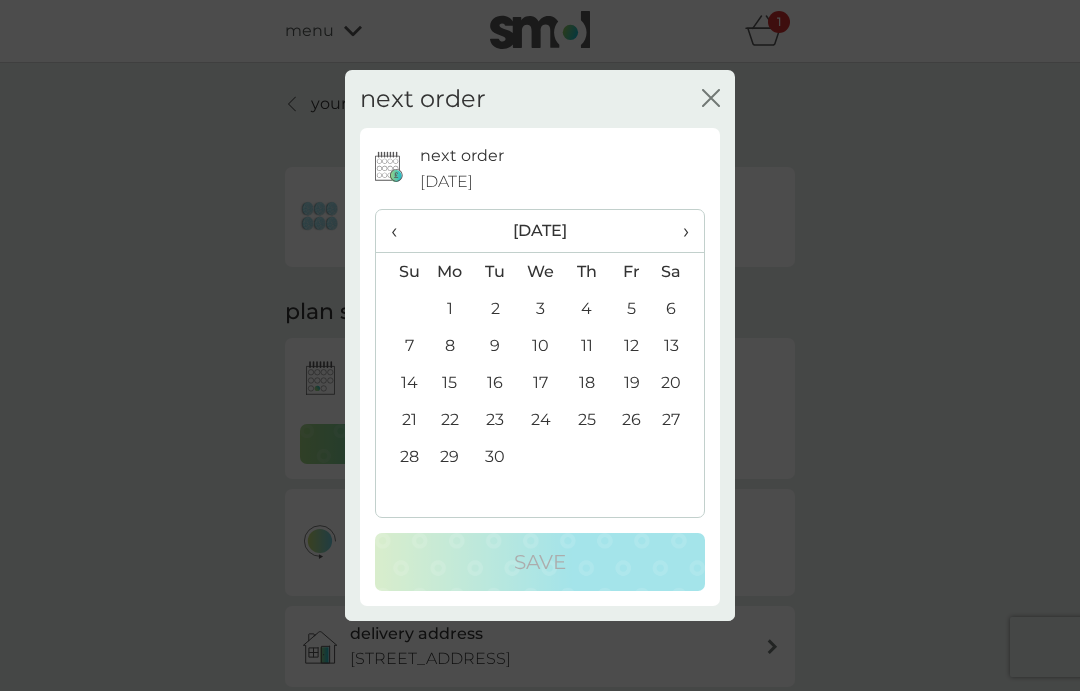 click on "30" at bounding box center [495, 456] 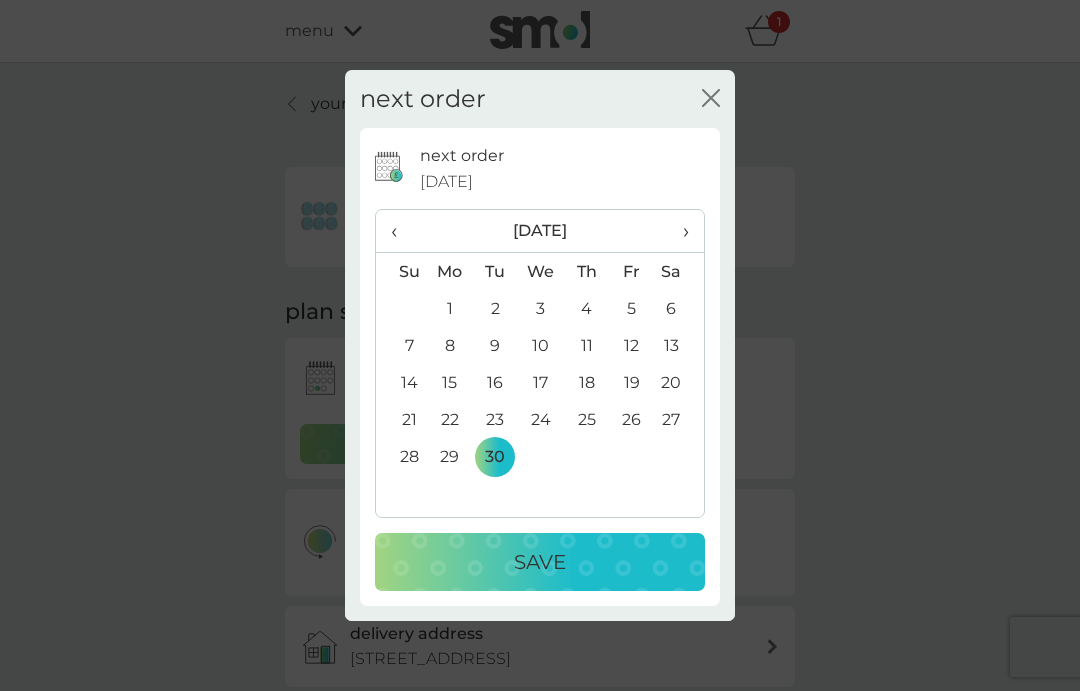 click on "Save" at bounding box center [540, 562] 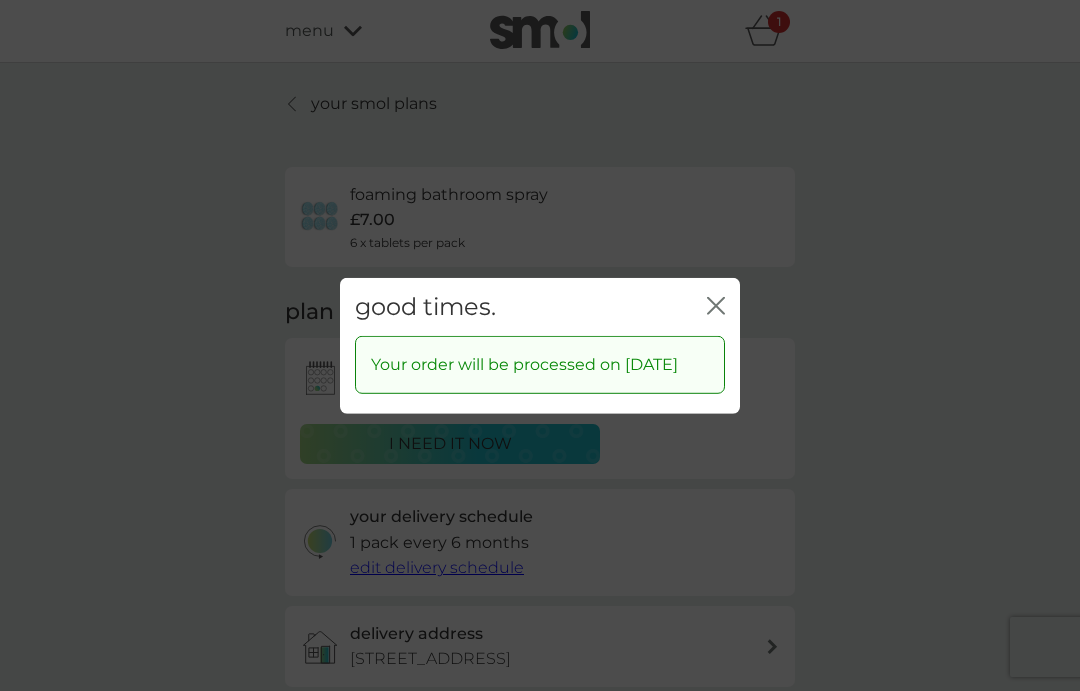 click on "close" 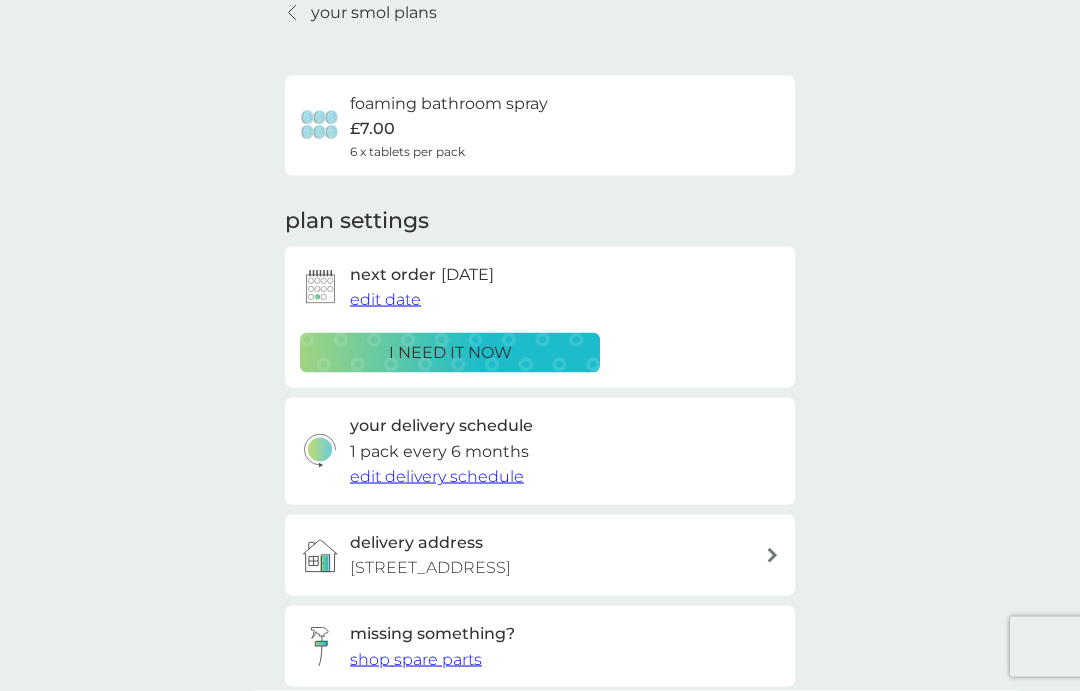 scroll, scrollTop: 0, scrollLeft: 0, axis: both 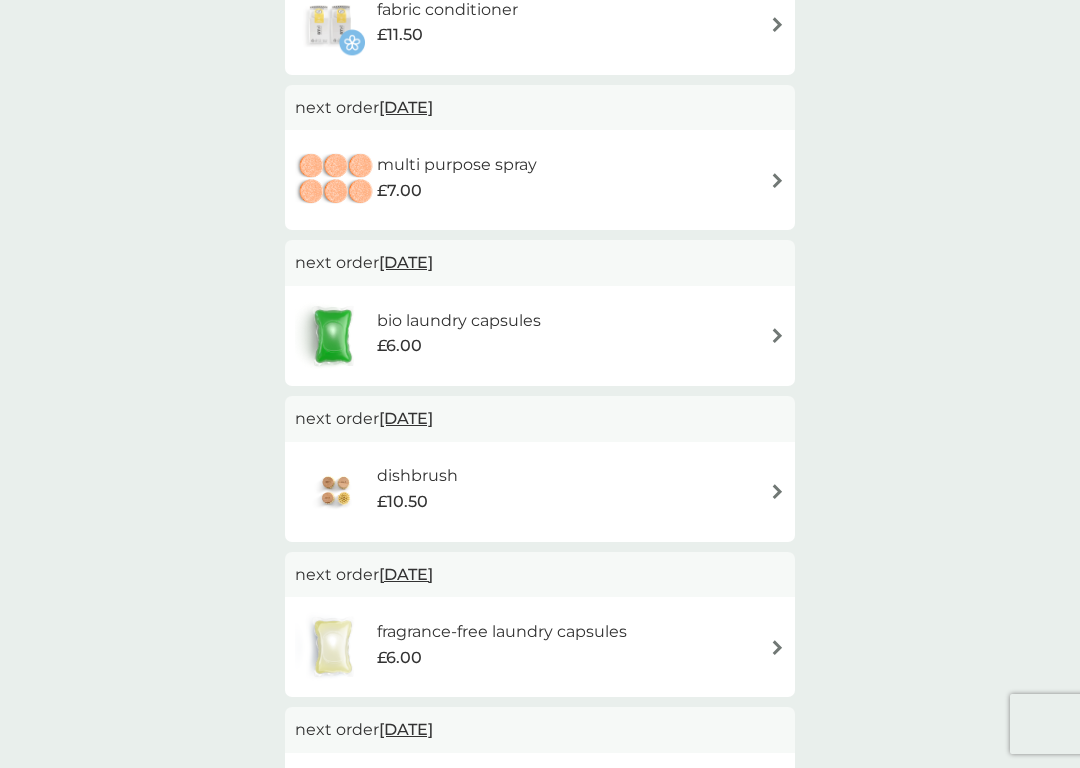 click on "dishbrush £10.50" at bounding box center (540, 492) 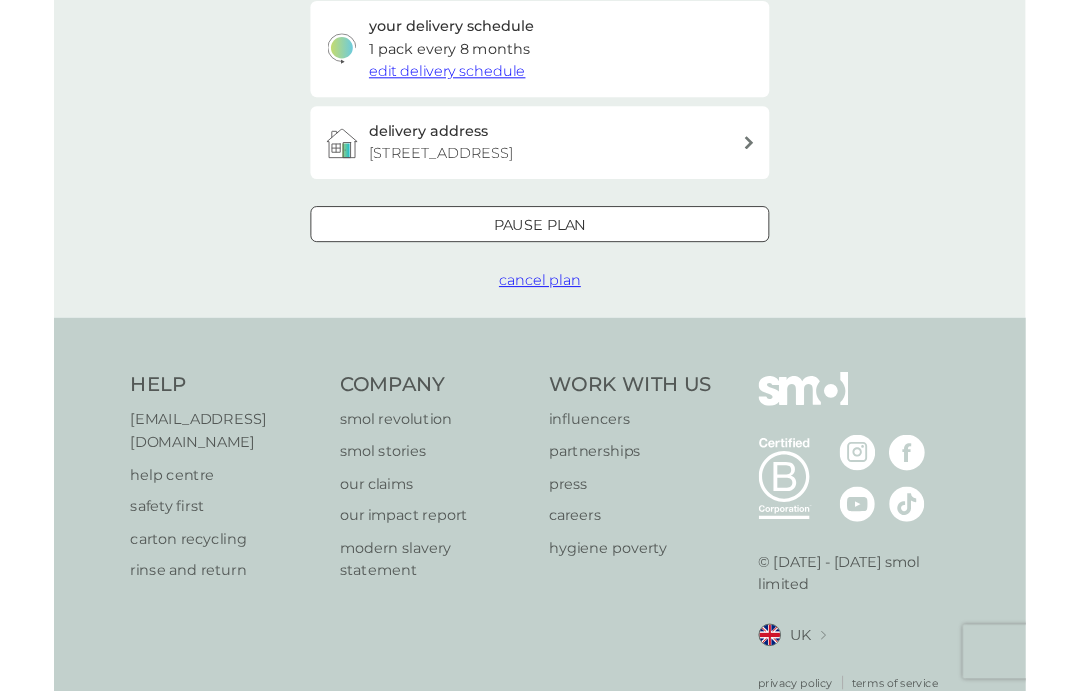 scroll, scrollTop: 565, scrollLeft: 0, axis: vertical 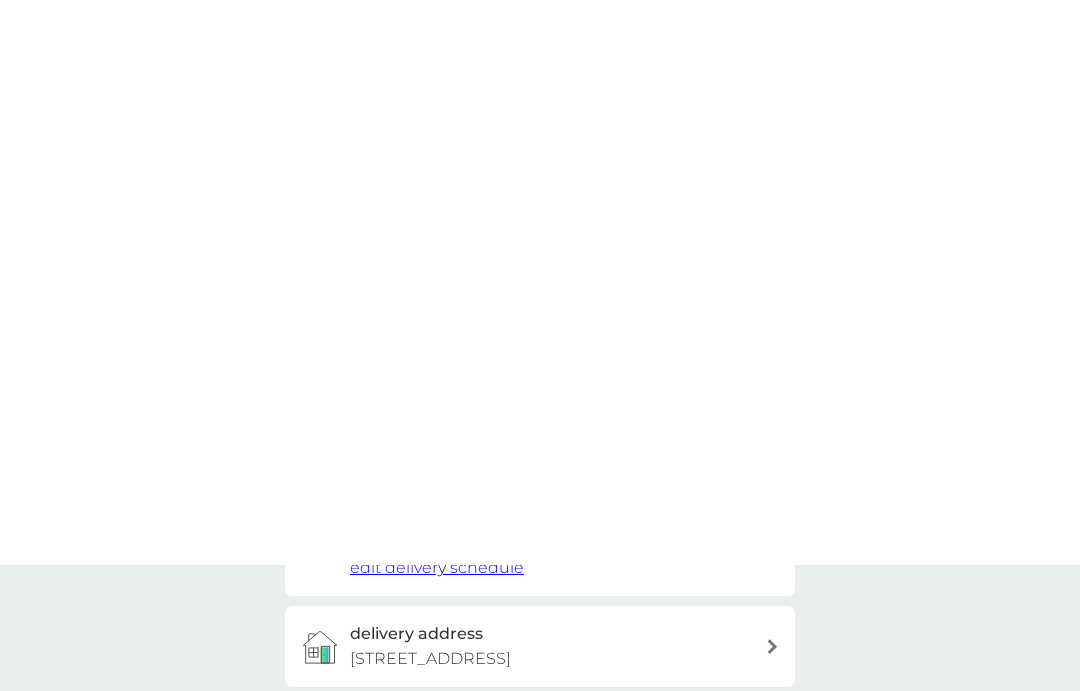 click on "edit delivery schedule" at bounding box center (437, 2) 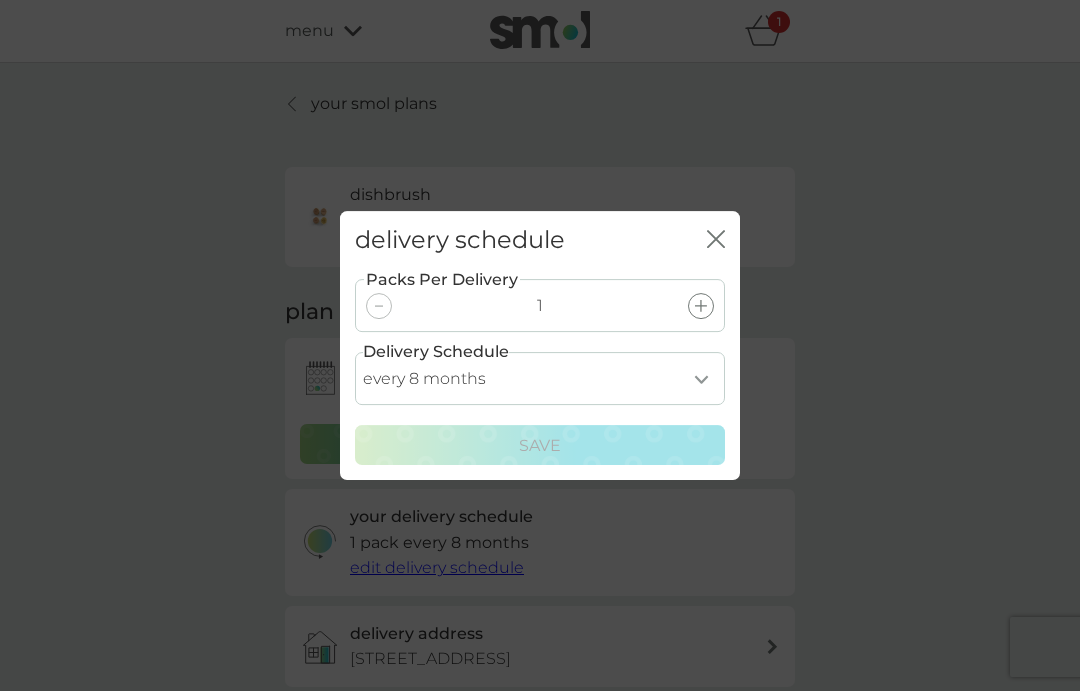 click on "every 1 month every 2 months every 3 months every 4 months every 5 months every 6 months every 7 months every 8 months" at bounding box center (540, 378) 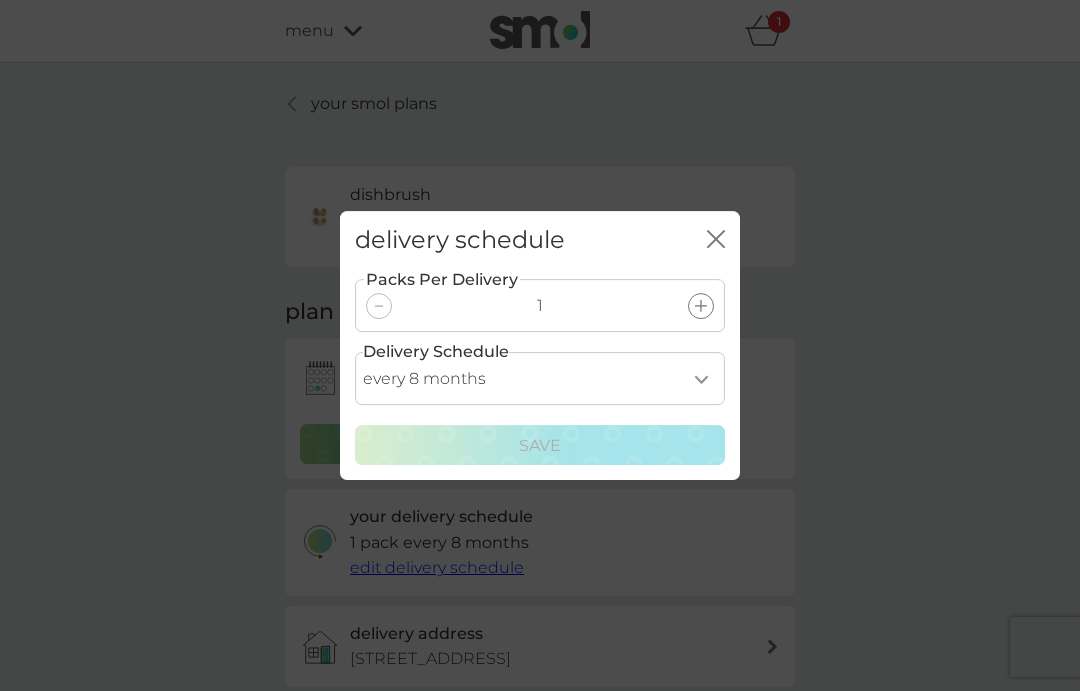 select on "6" 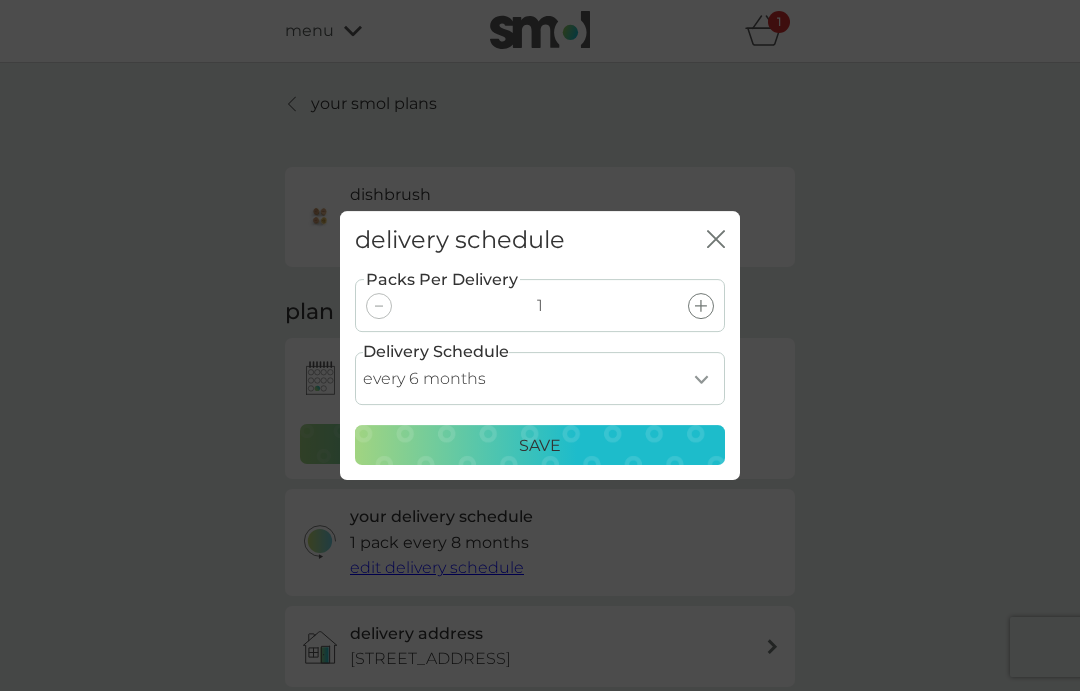 click on "delivery schedule close Packs Per Delivery 1 Delivery Schedule every 1 month every 2 months every 3 months every 4 months every 5 months every 6 months every 7 months every 8 months Save" at bounding box center (540, 345) 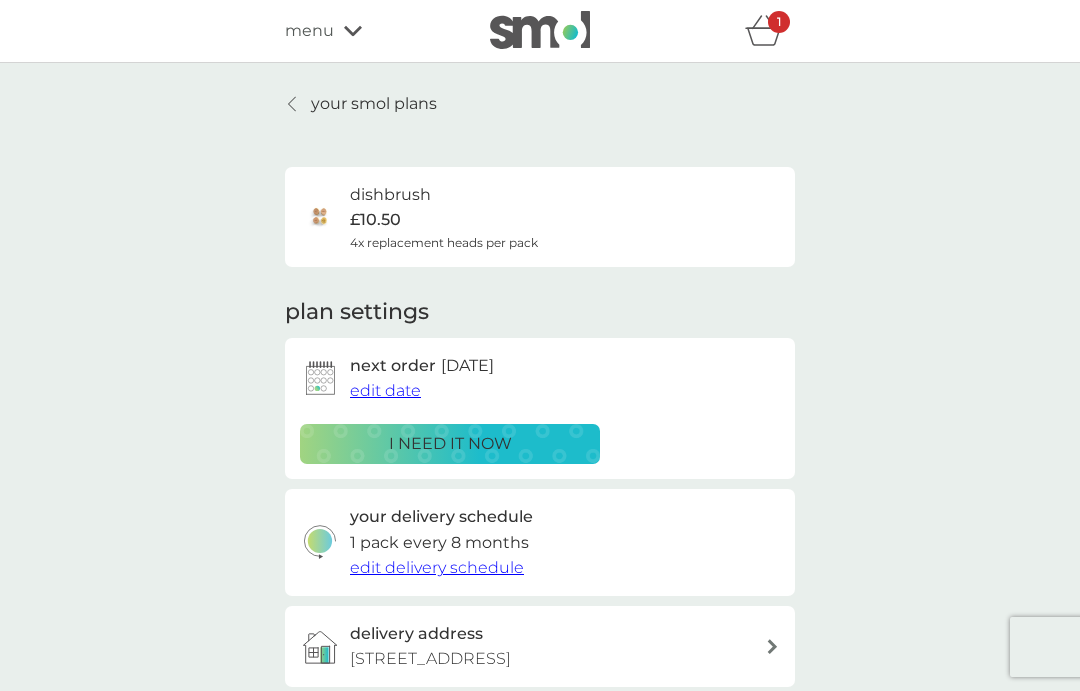 click on "dishbrush £10.50 4x replacement heads per pack" at bounding box center [540, 217] 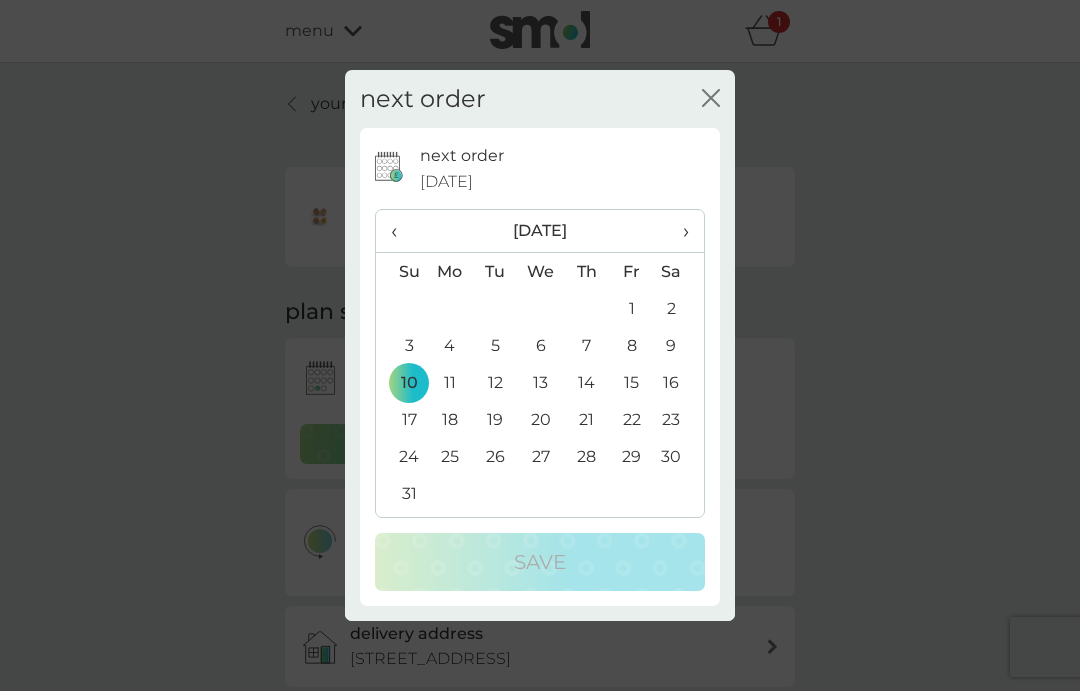 click on "›" at bounding box center (679, 231) 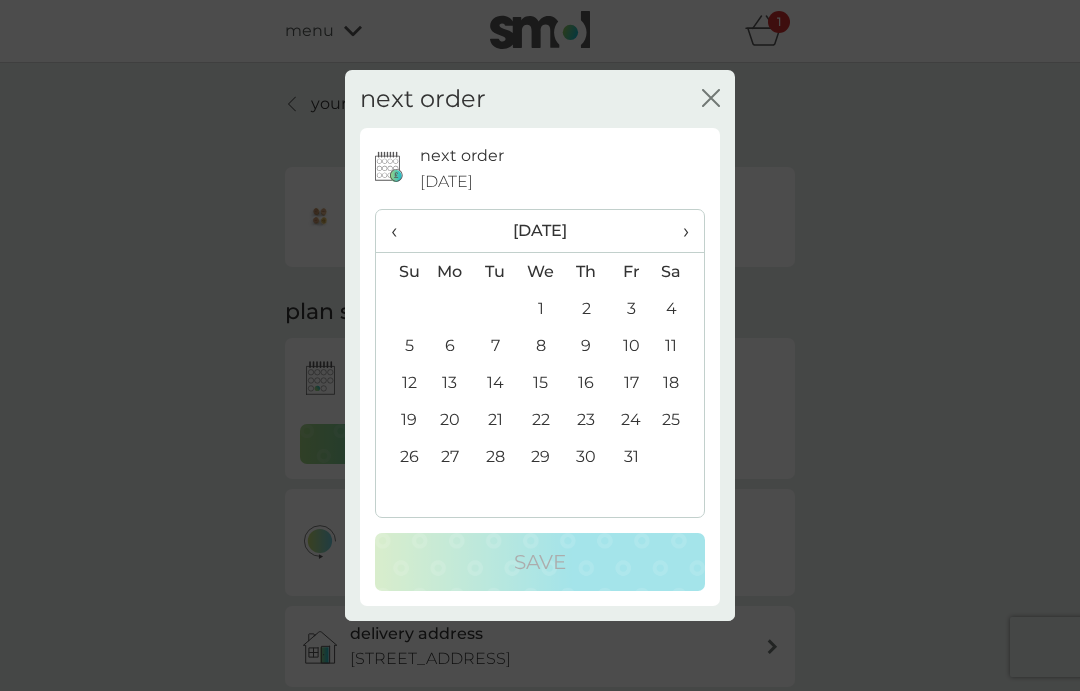 click on "›" at bounding box center (679, 231) 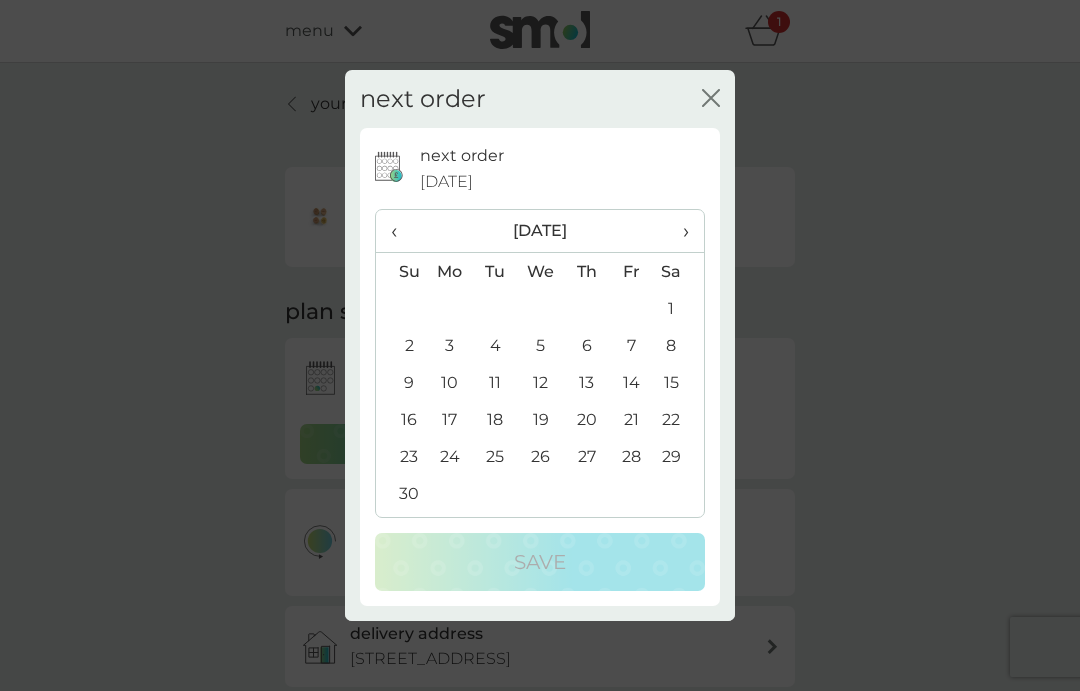 click on "30" at bounding box center [401, 493] 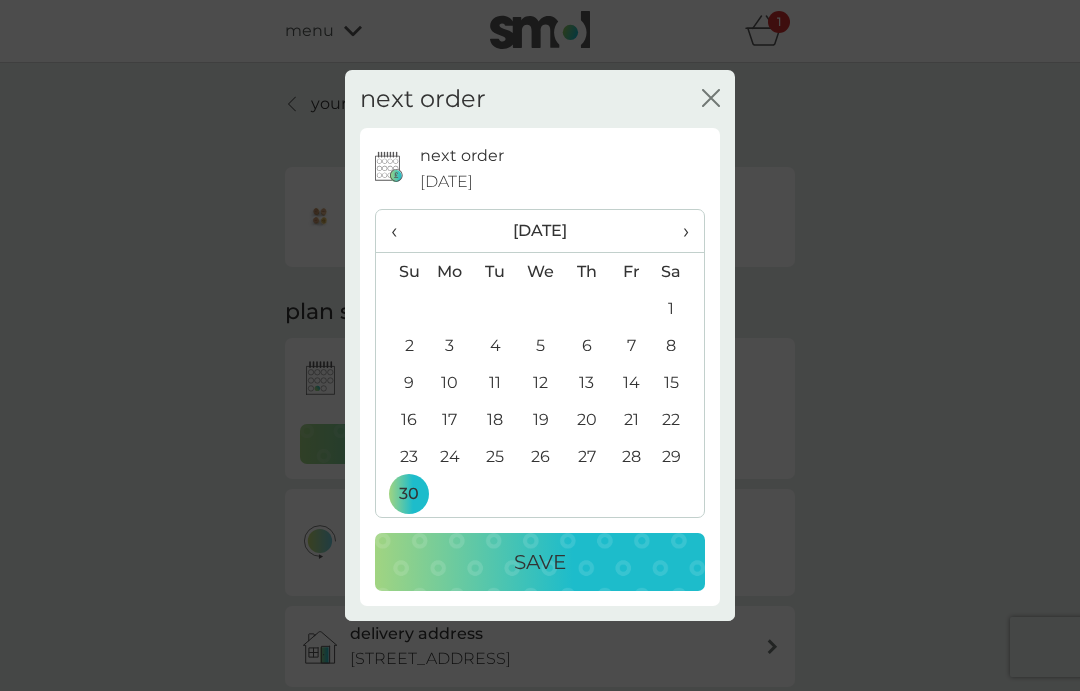 click on "Save" at bounding box center [540, 562] 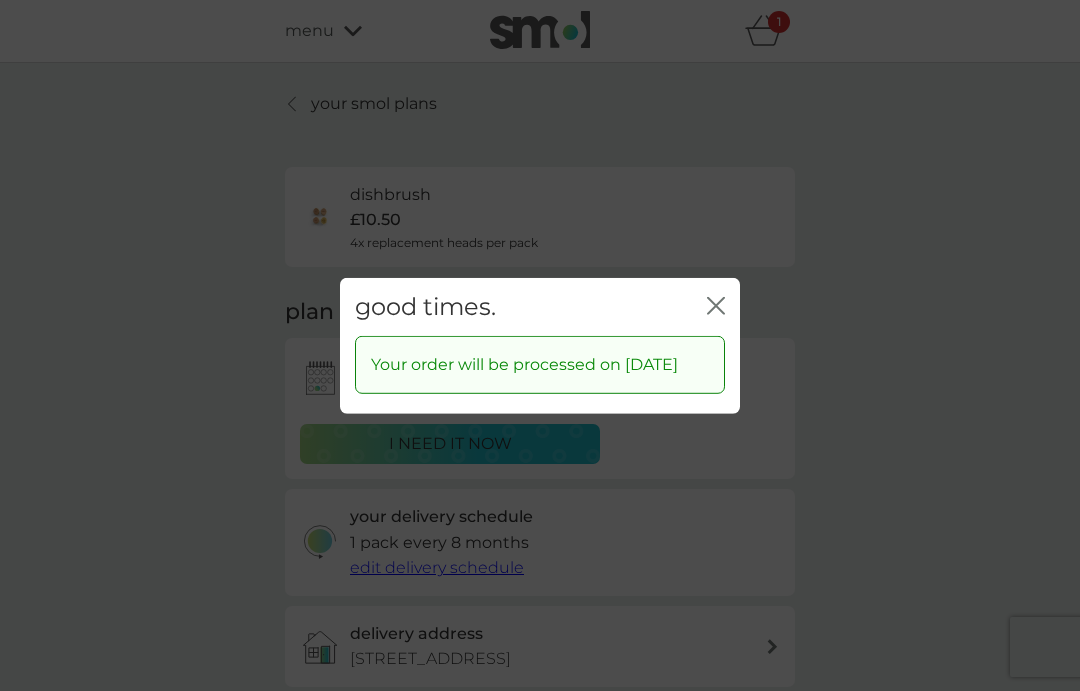 click on "close" 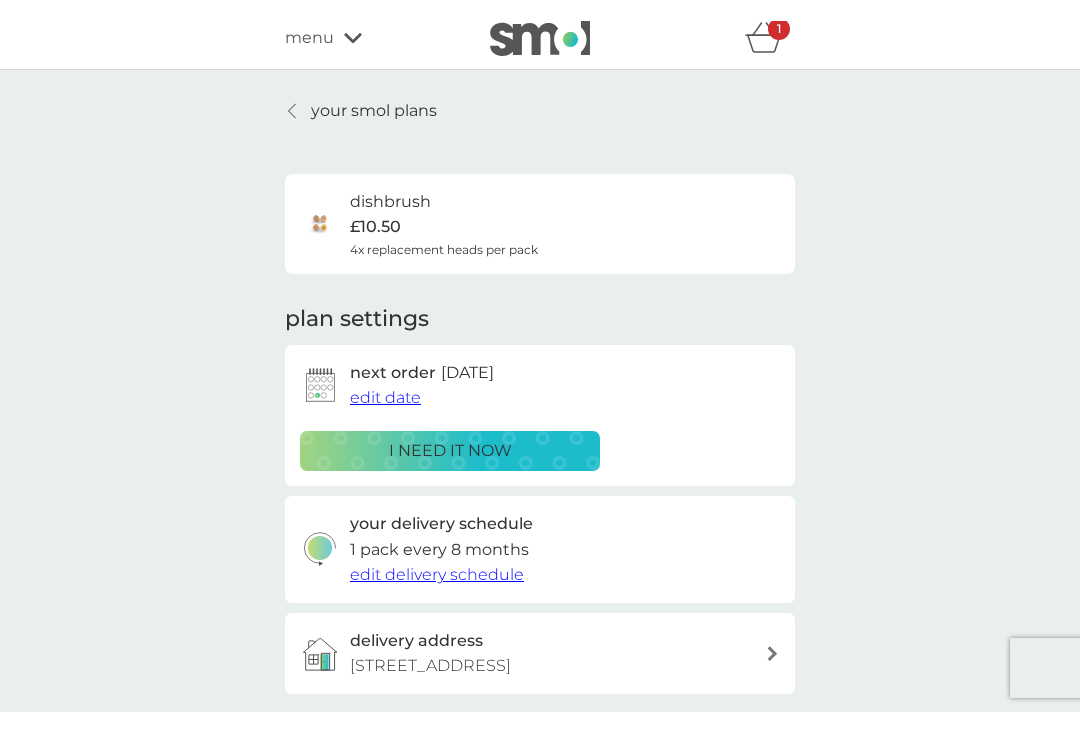 scroll, scrollTop: 0, scrollLeft: 0, axis: both 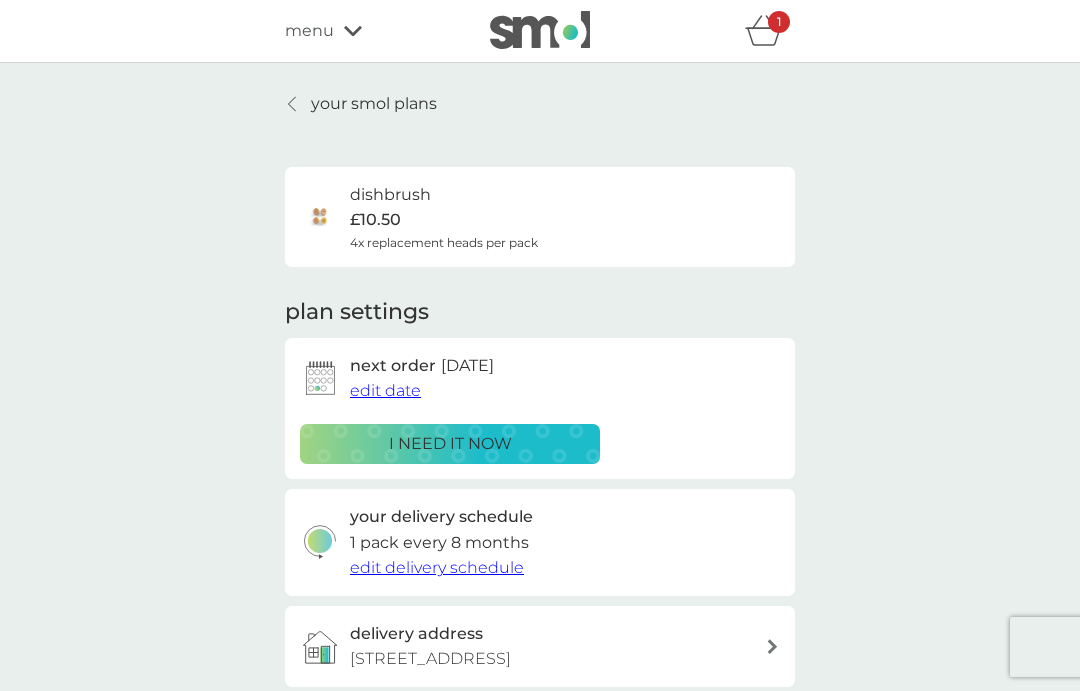click on "your smol plans" at bounding box center [374, 104] 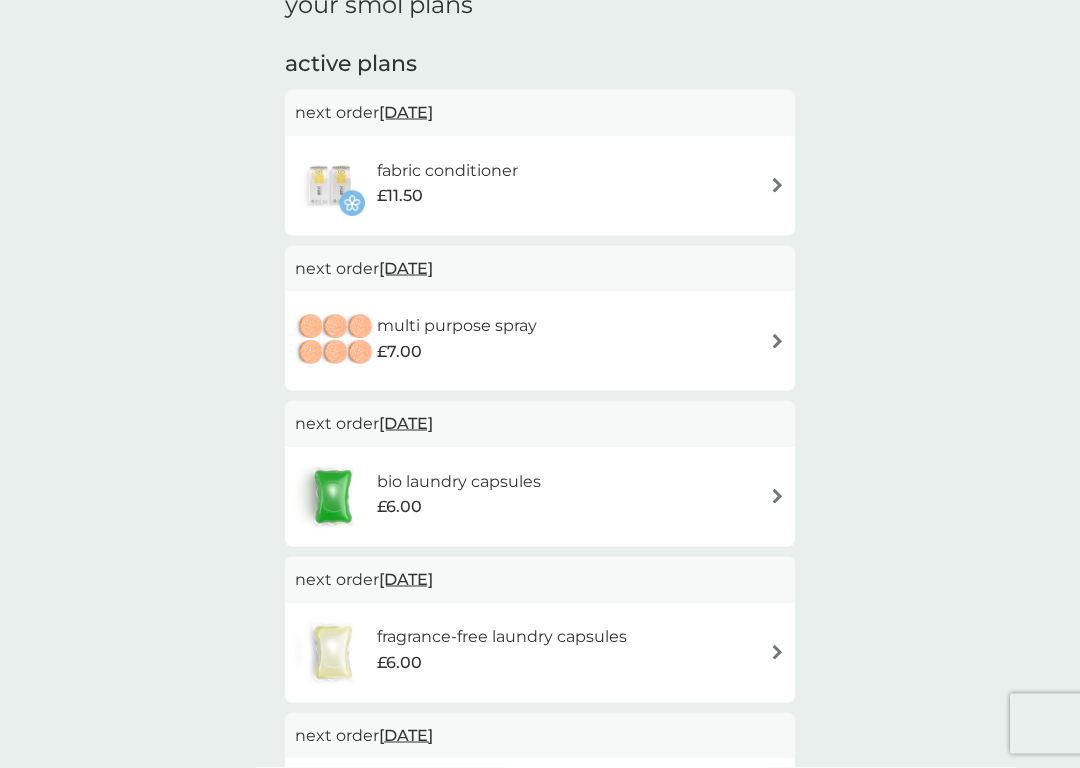 scroll, scrollTop: 328, scrollLeft: 0, axis: vertical 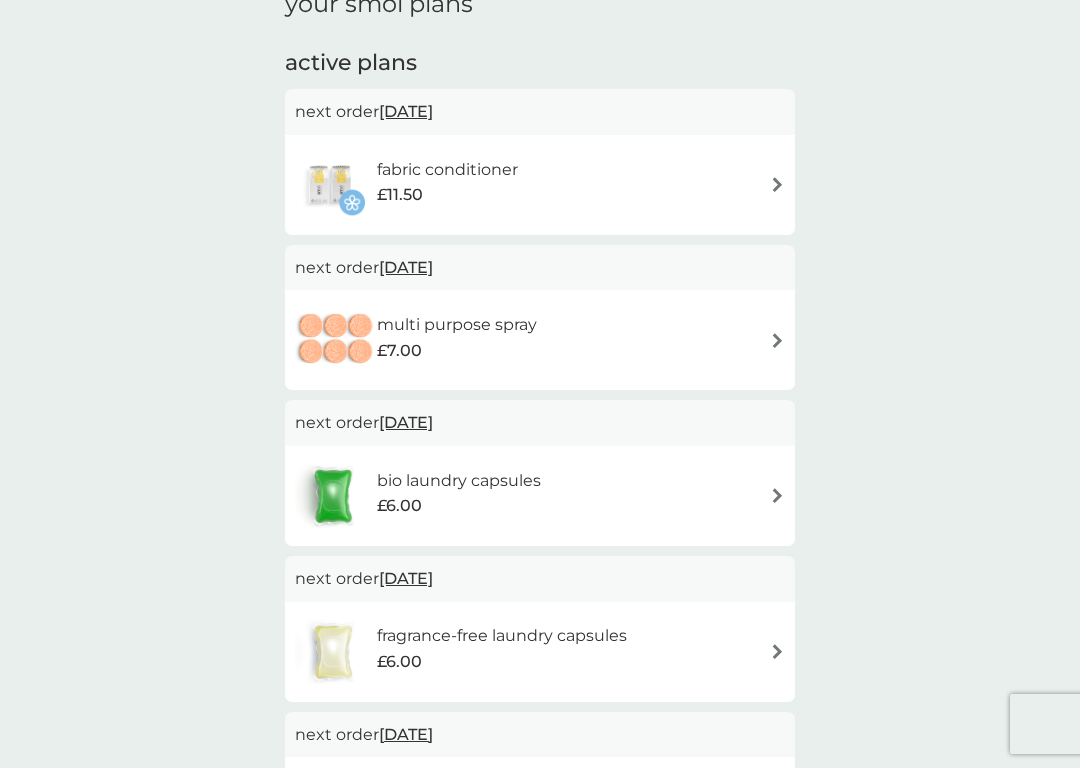 click at bounding box center (777, 340) 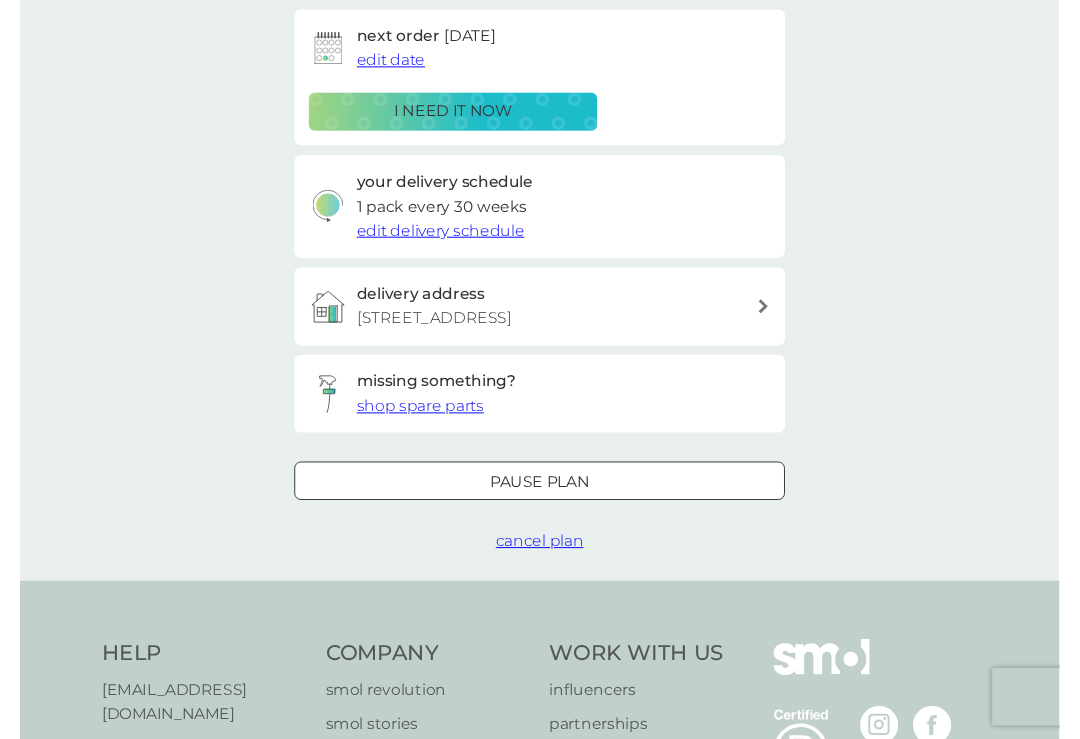 scroll, scrollTop: 0, scrollLeft: 0, axis: both 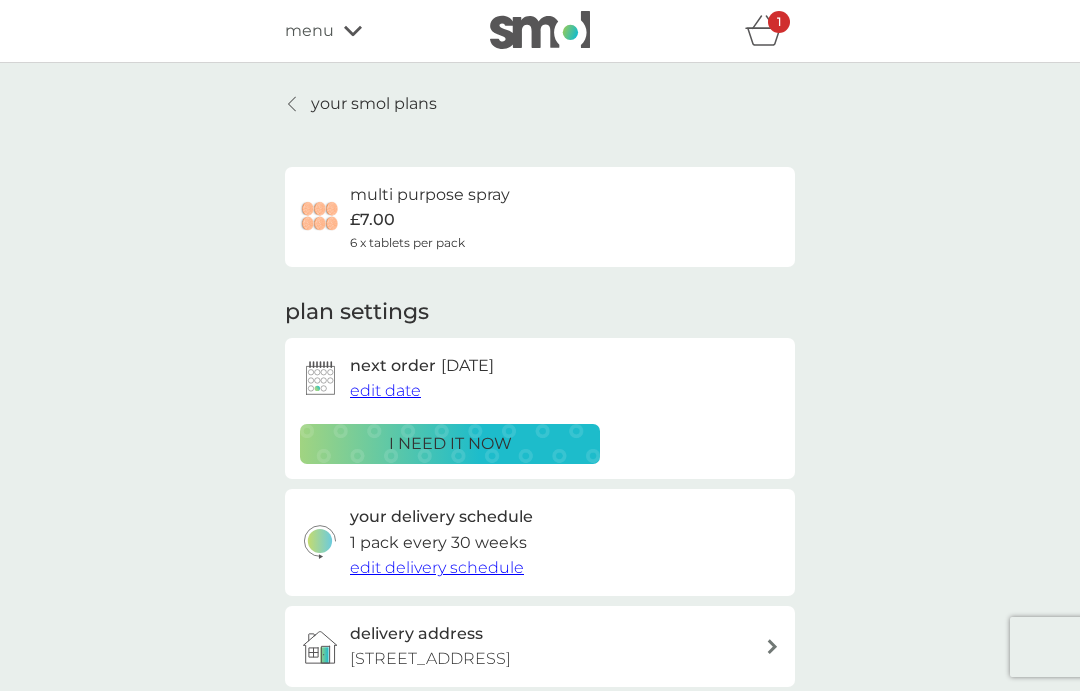 click on "edit date" at bounding box center (385, 390) 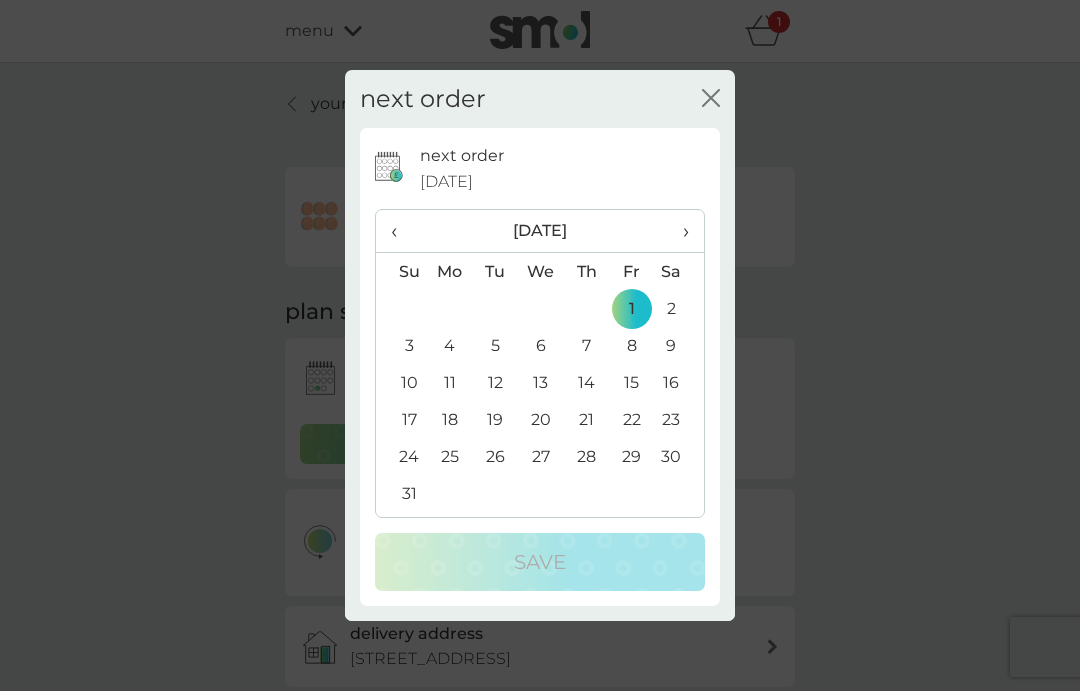 click on "›" at bounding box center [679, 231] 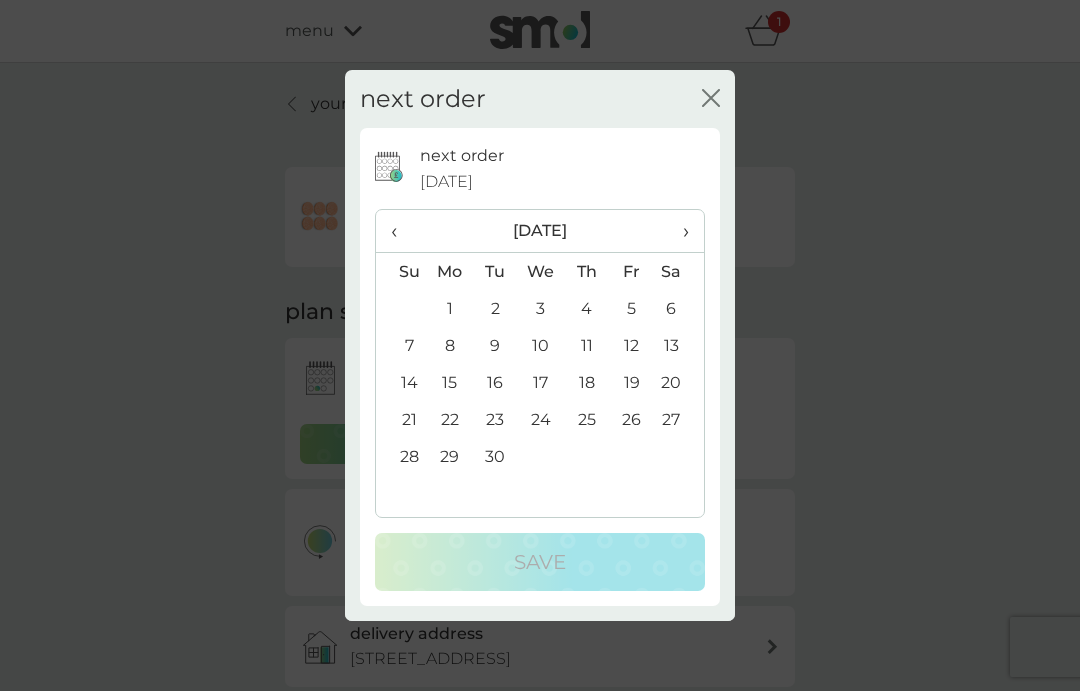 click on "›" at bounding box center [679, 231] 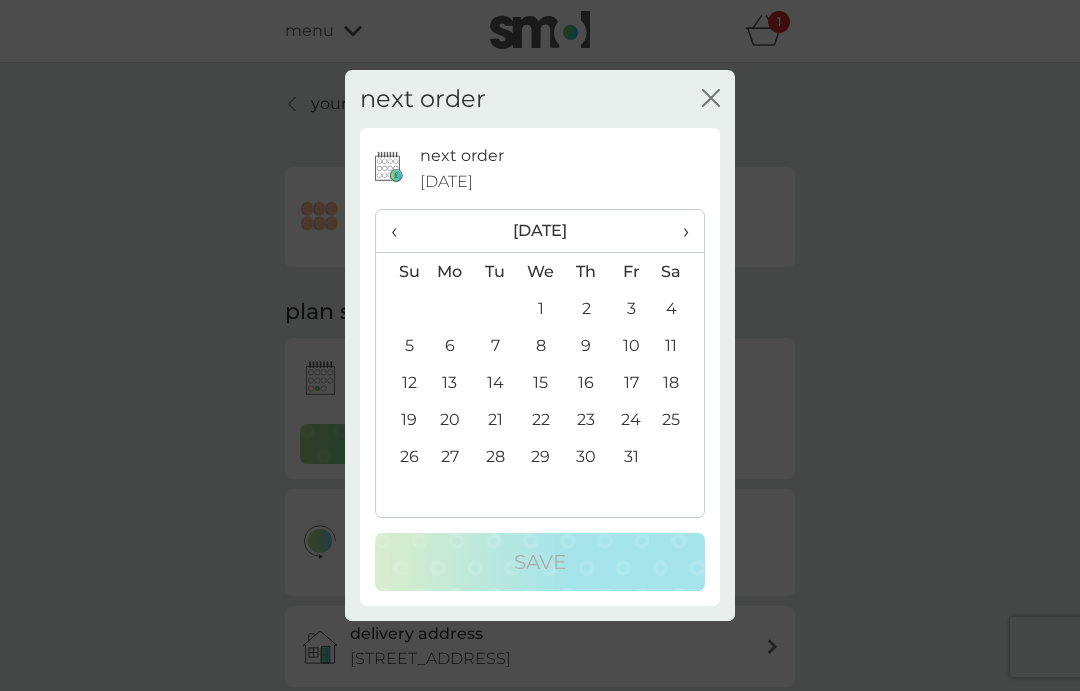 click on "›" at bounding box center (679, 231) 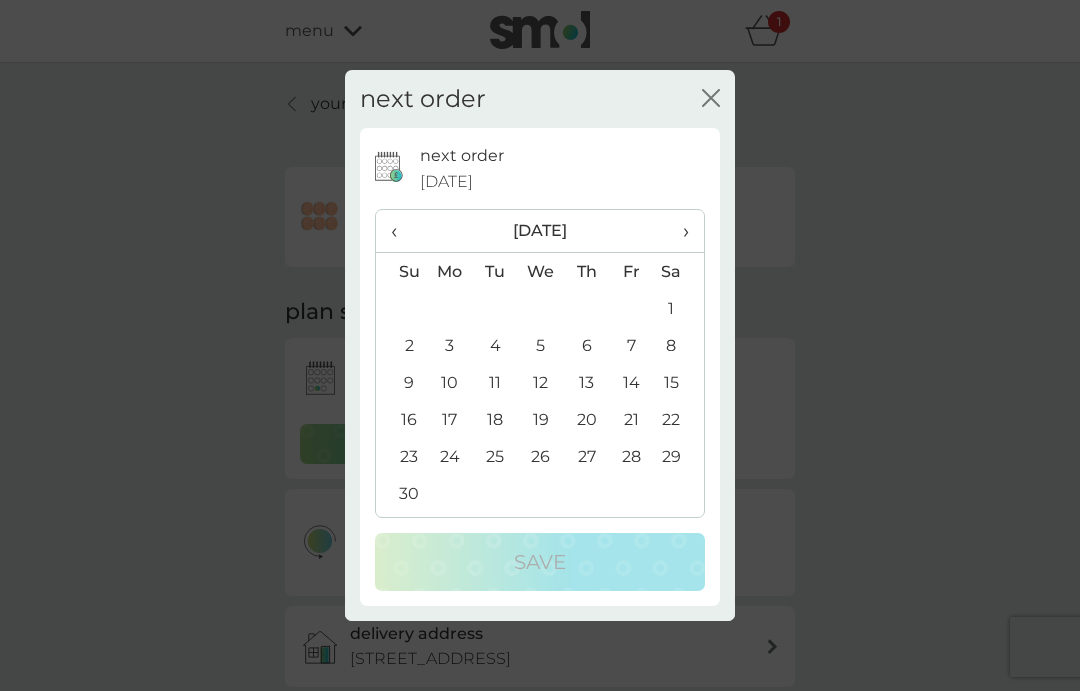 click on "1" at bounding box center [679, 308] 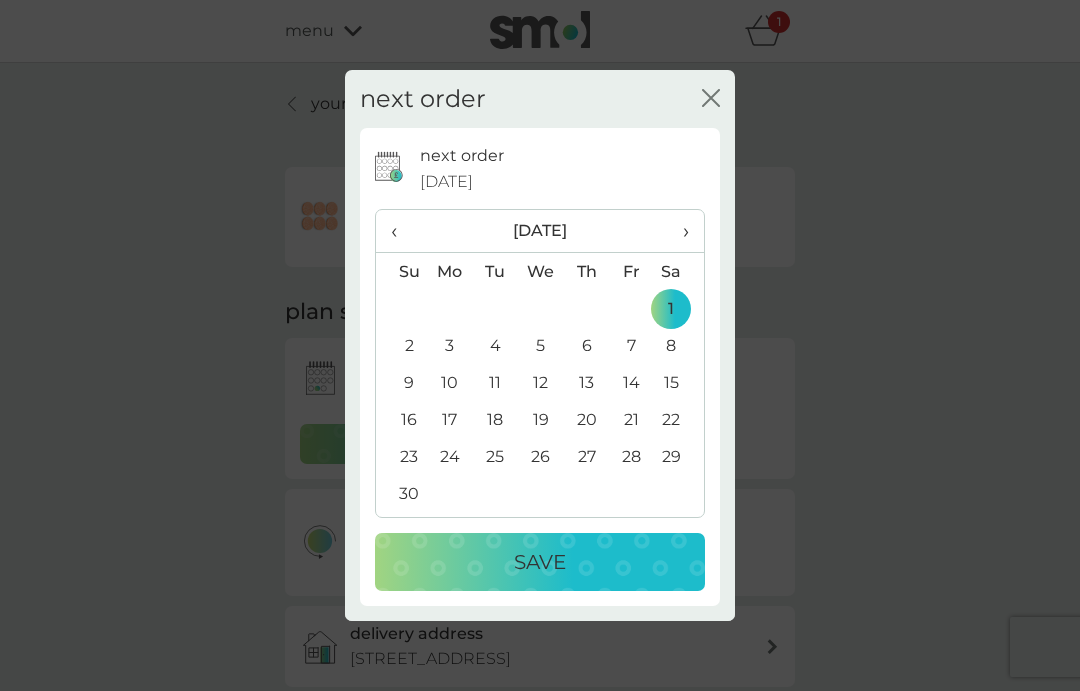 click on "Save" at bounding box center [540, 562] 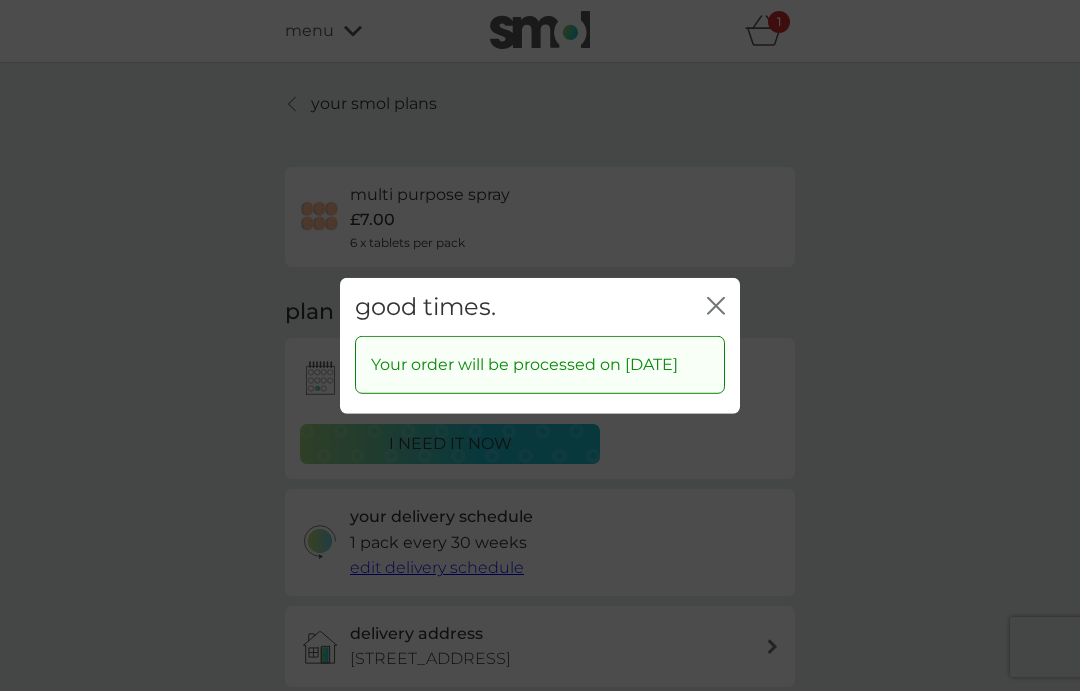 click on "close" 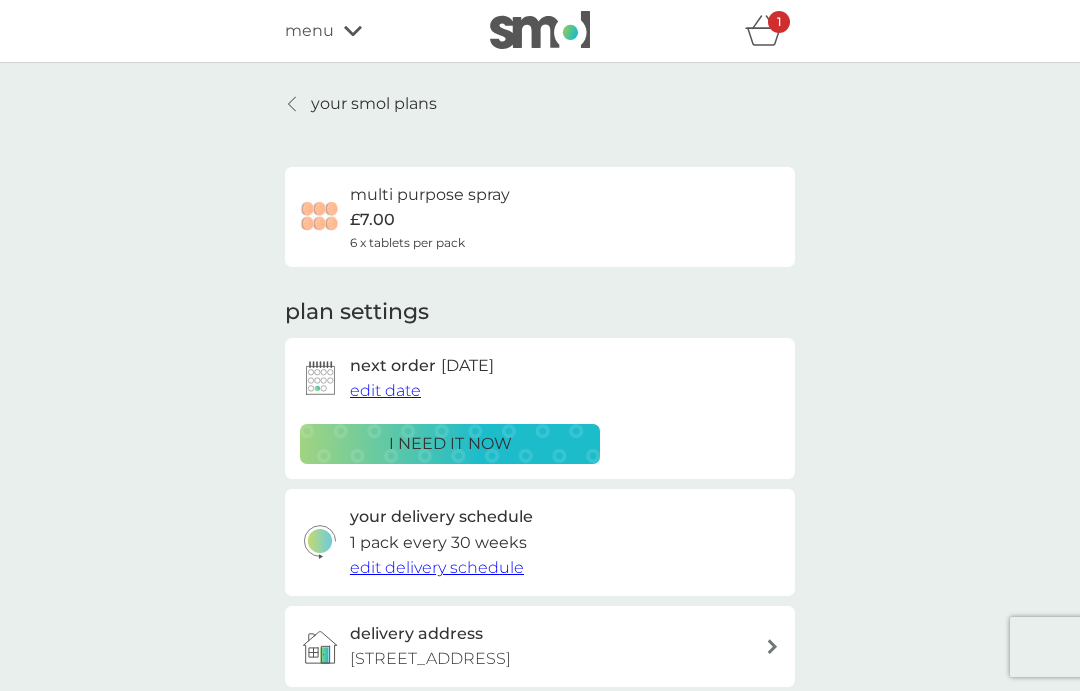 click on "your smol plans" at bounding box center (374, 104) 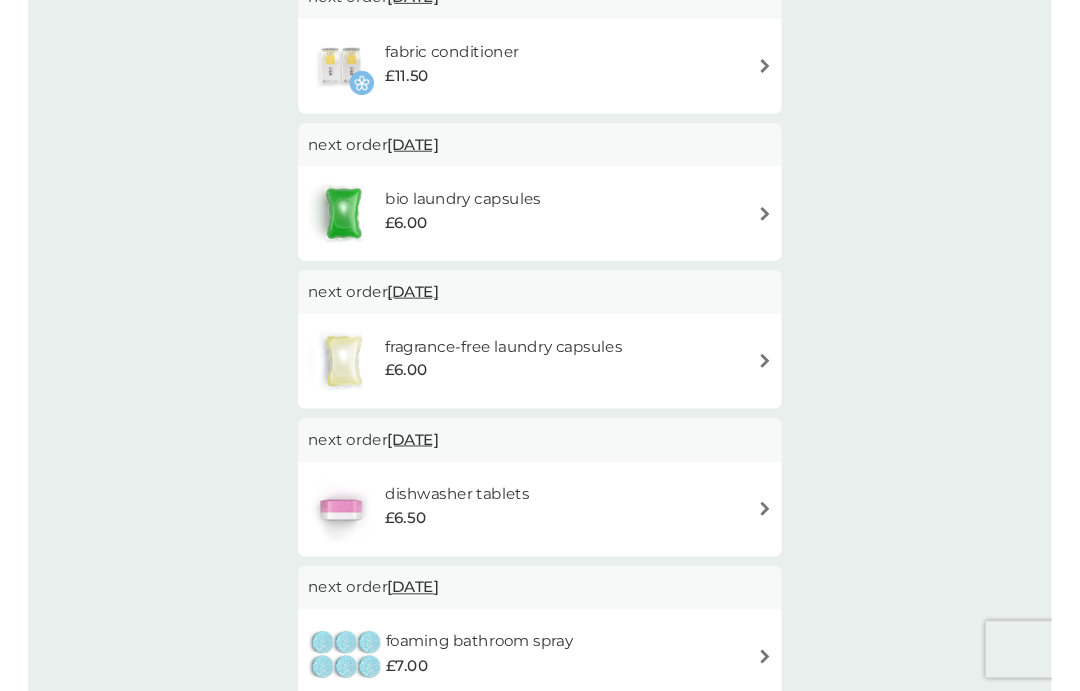 scroll, scrollTop: 480, scrollLeft: 0, axis: vertical 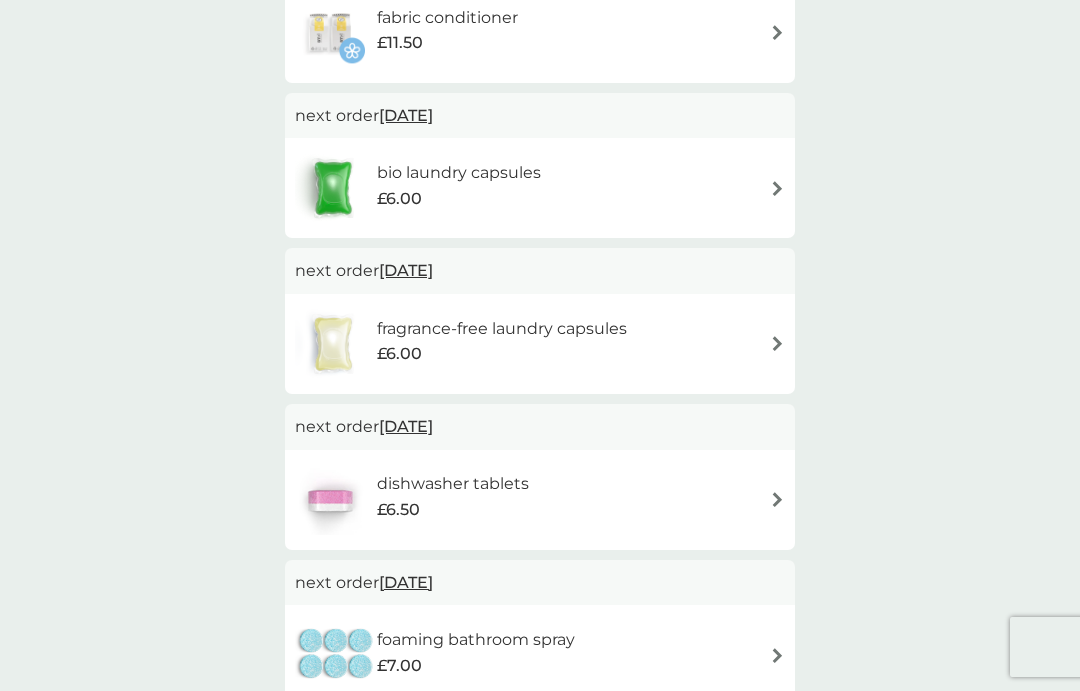 click at bounding box center [777, 188] 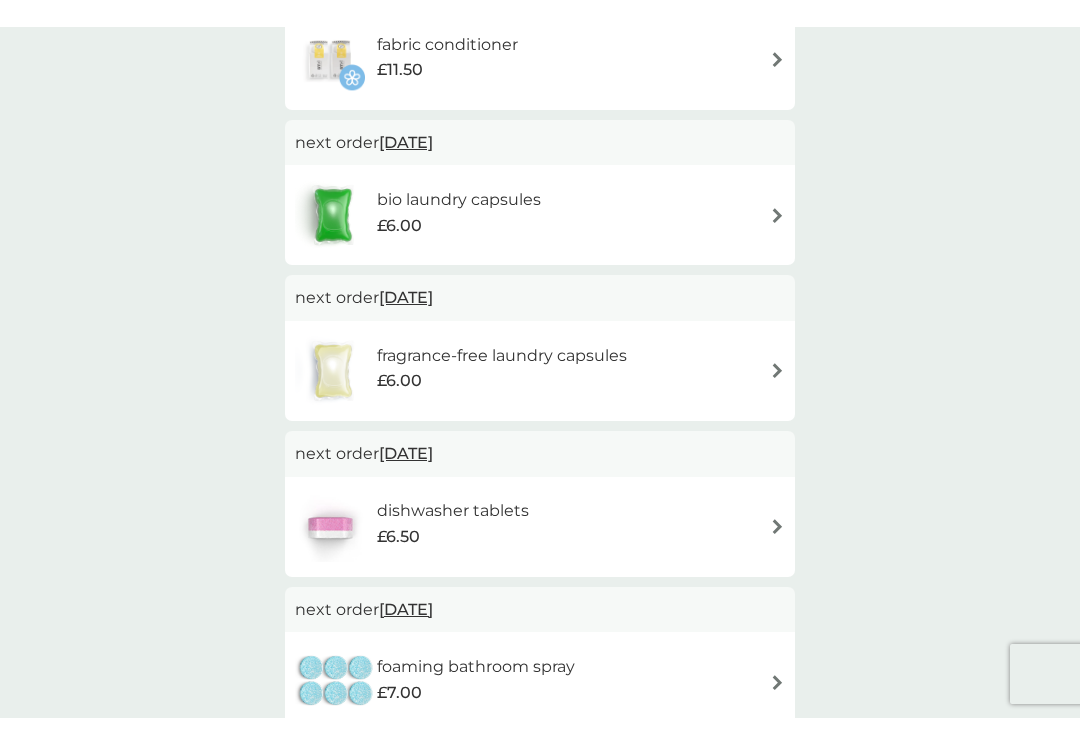 scroll, scrollTop: 0, scrollLeft: 0, axis: both 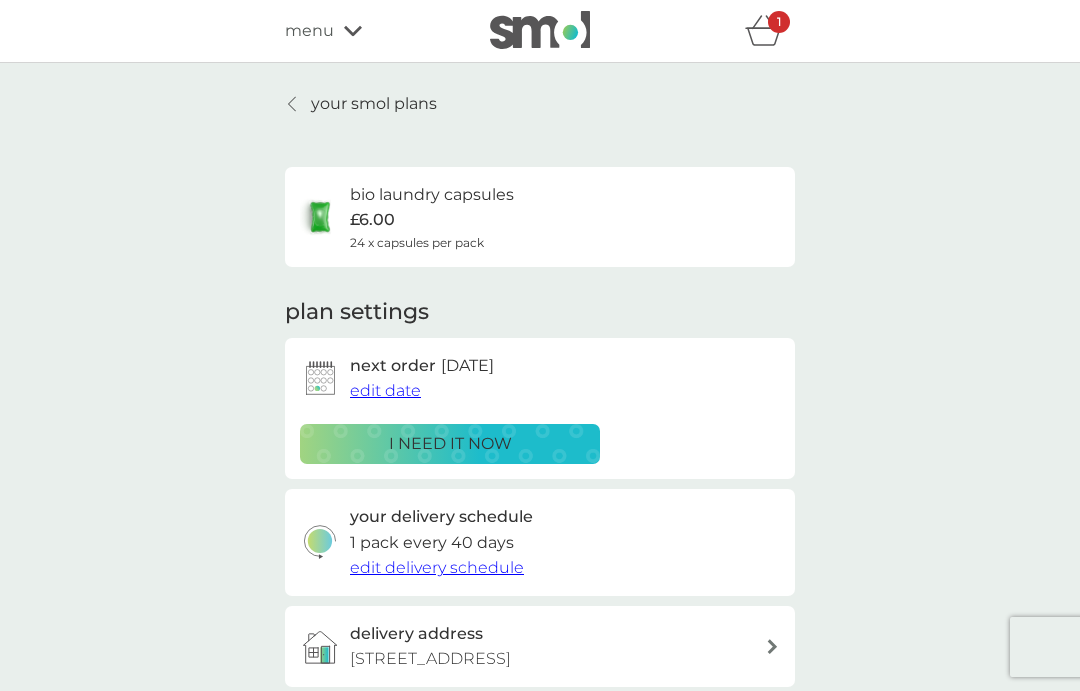 click on "your smol plans" at bounding box center (361, 104) 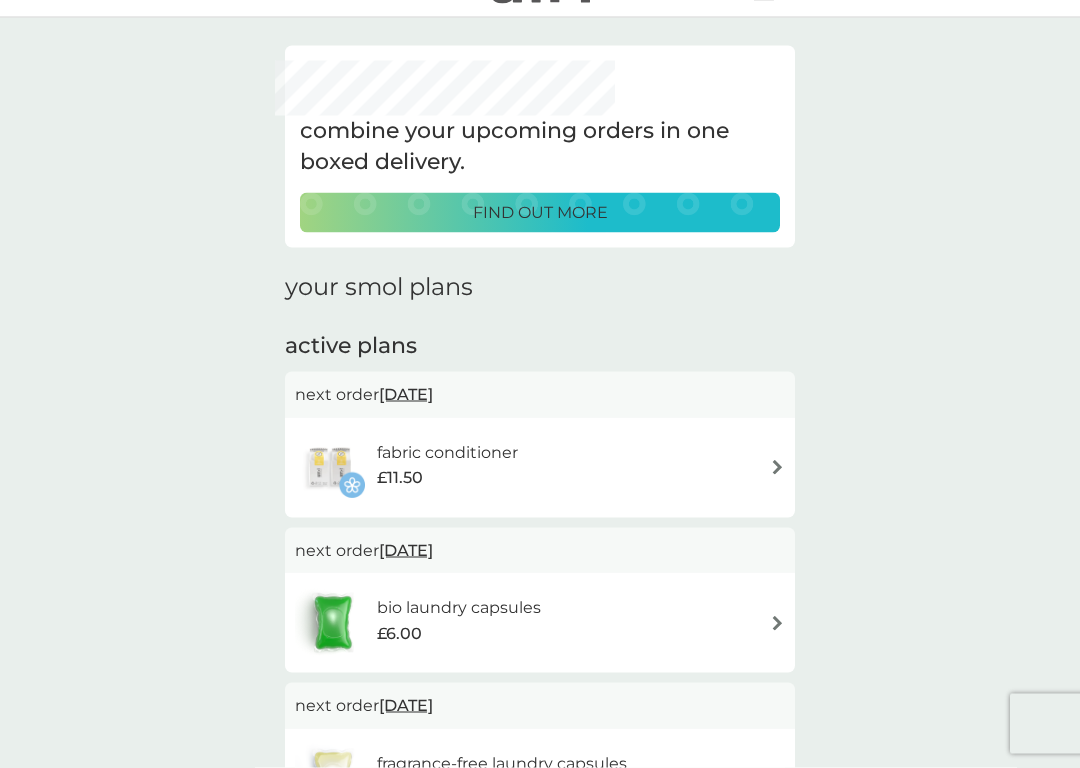 scroll, scrollTop: 60, scrollLeft: 0, axis: vertical 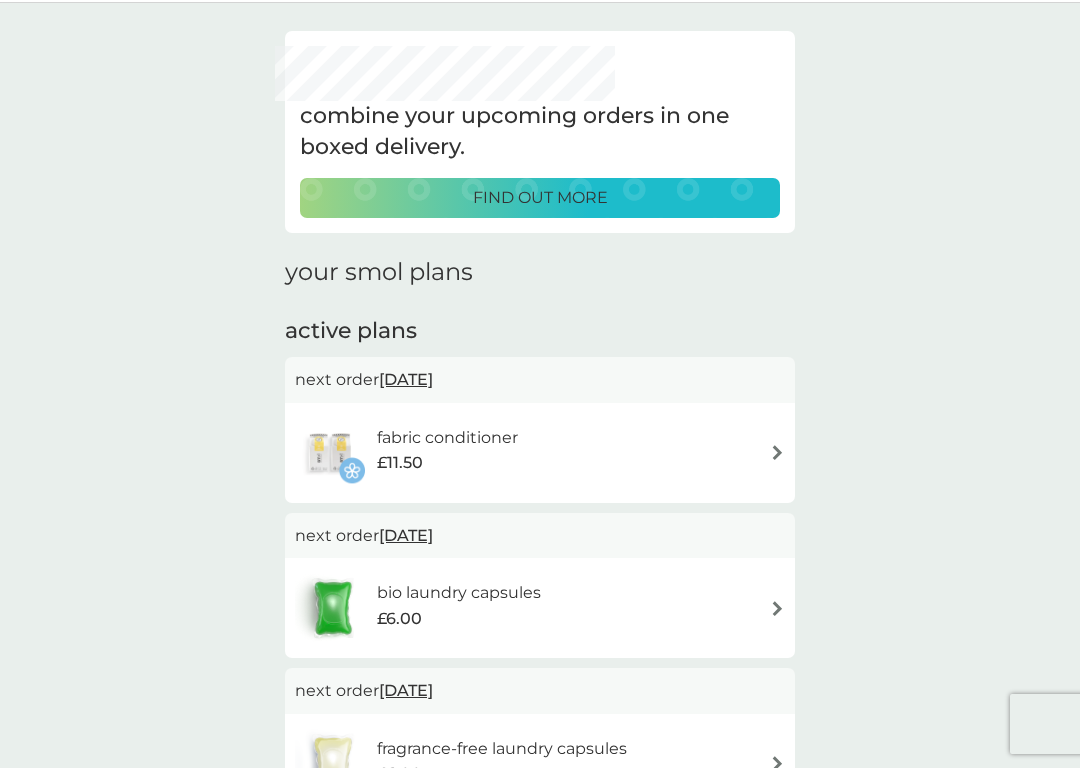 click at bounding box center [777, 608] 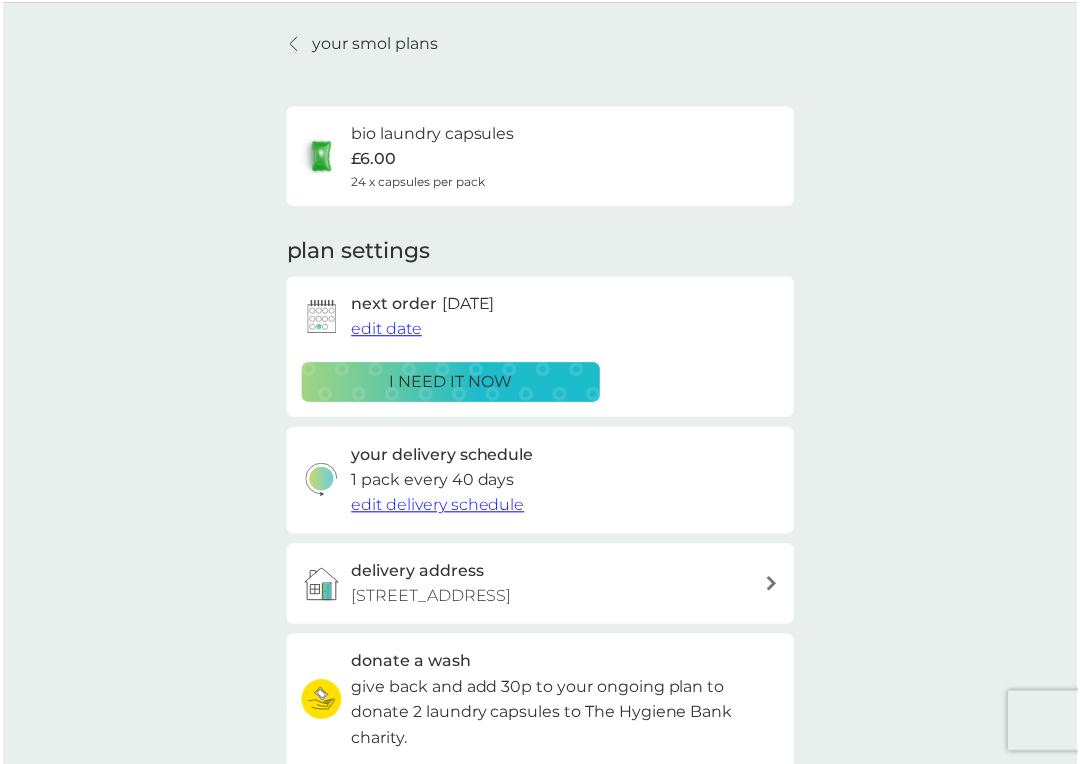 scroll, scrollTop: 0, scrollLeft: 0, axis: both 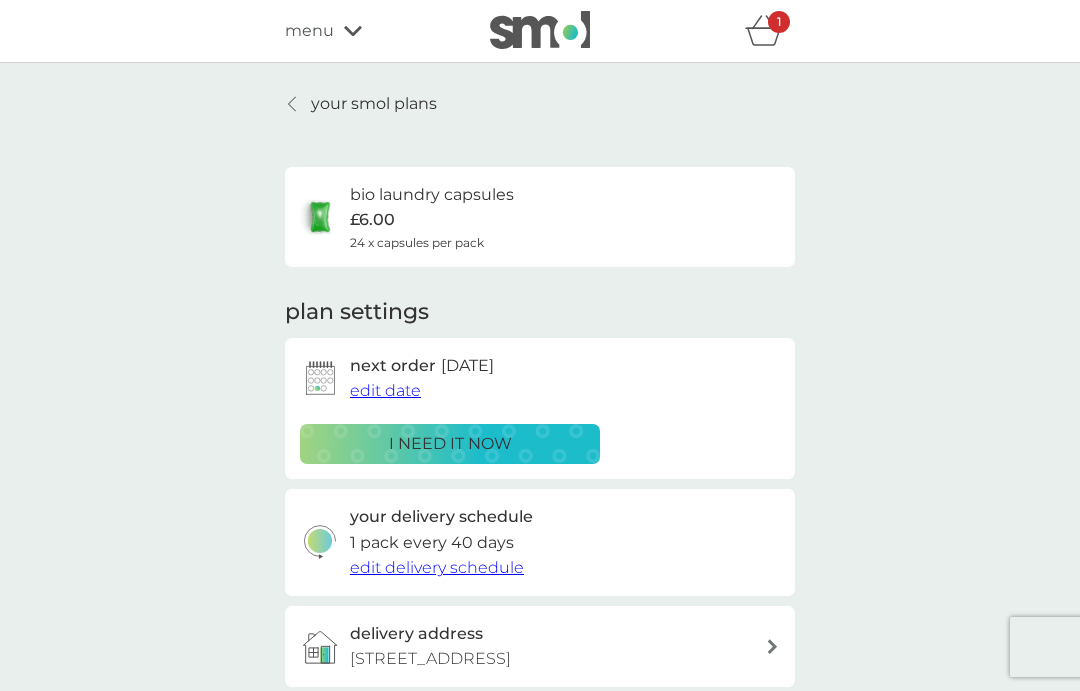 click on "edit date" at bounding box center [385, 390] 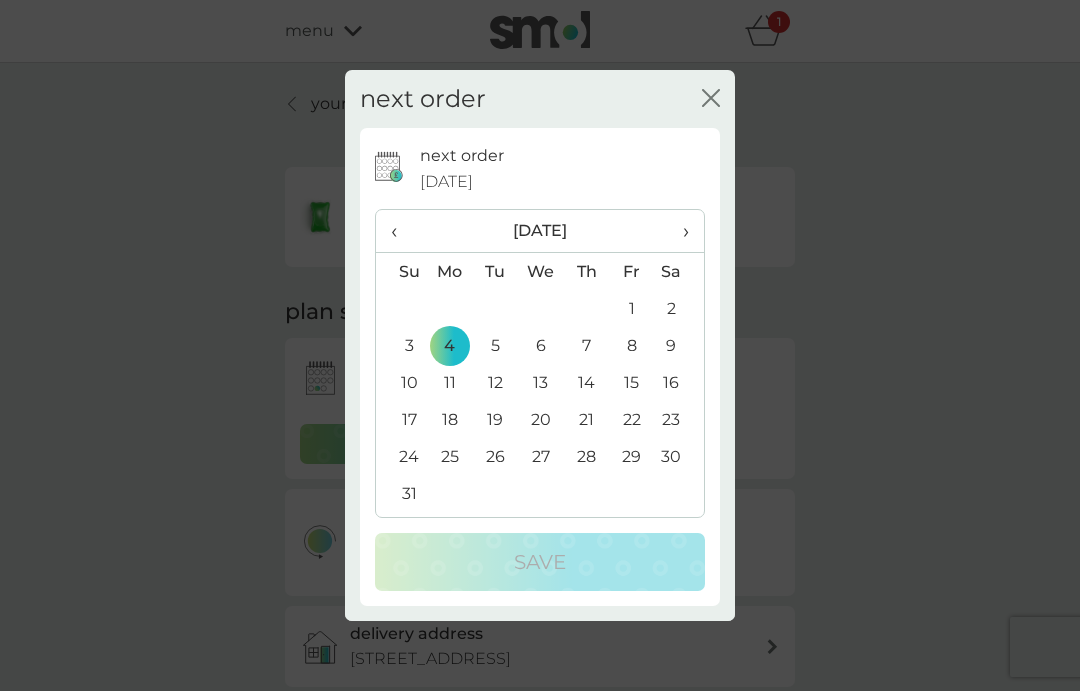 click on "31" at bounding box center (401, 493) 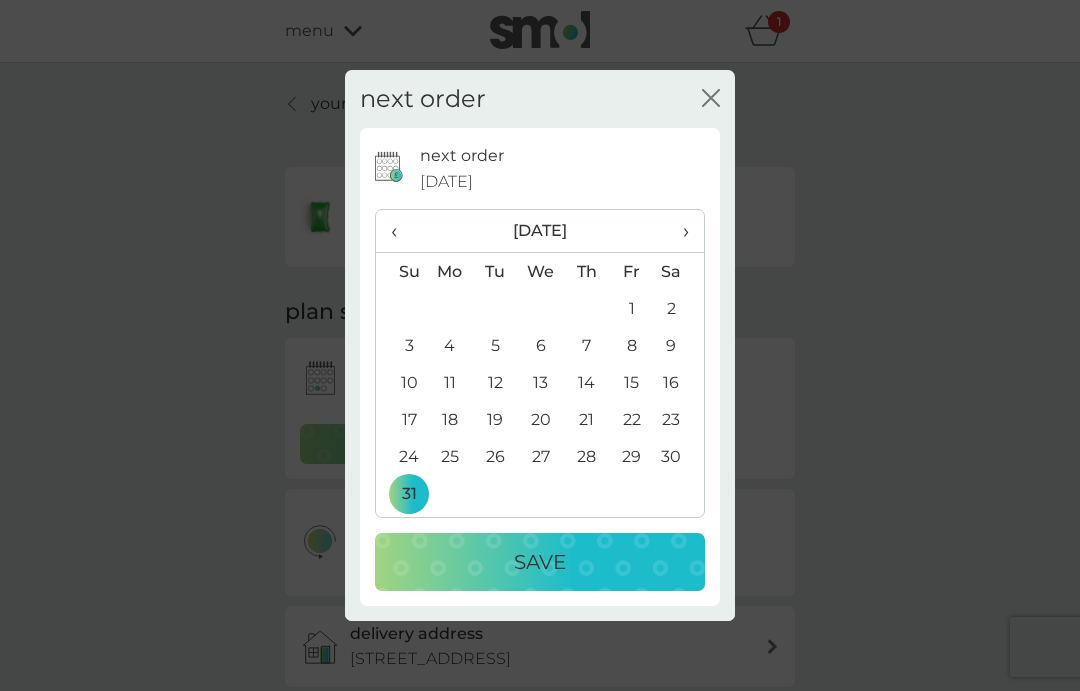 click on "Save" at bounding box center (540, 562) 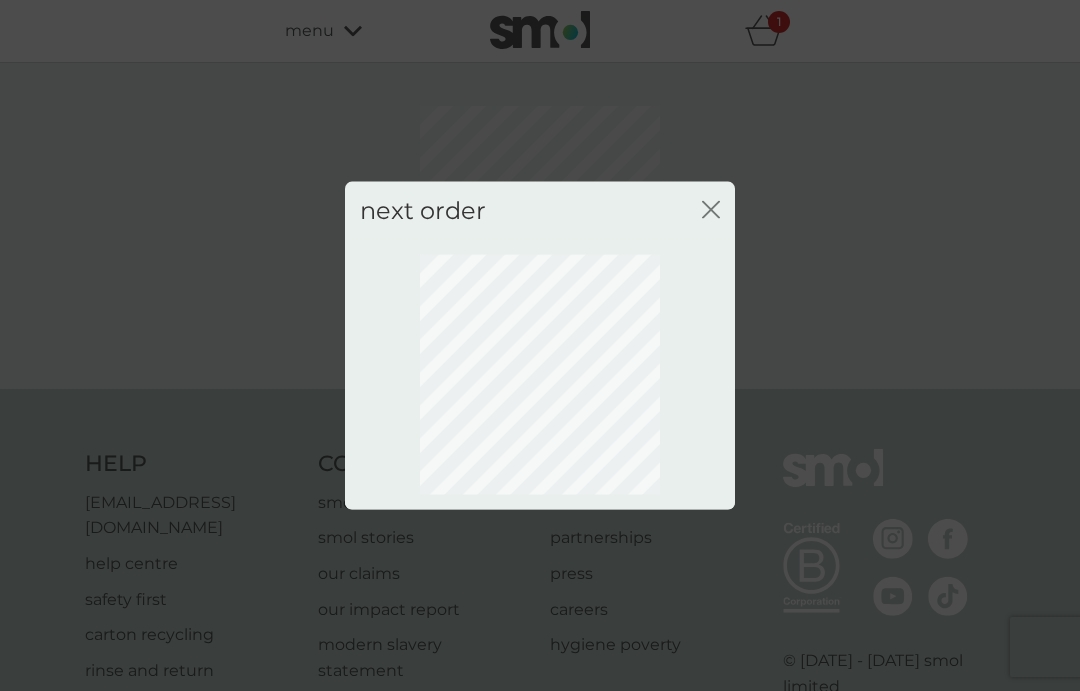 click on "next order close" at bounding box center (540, 210) 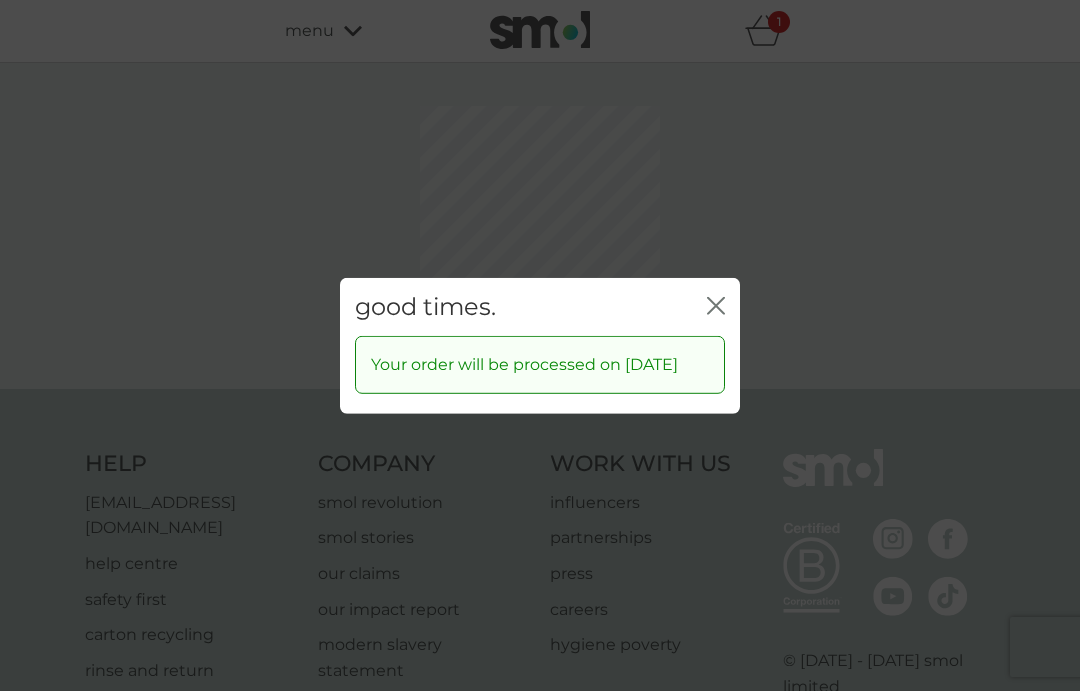 click on "good times. close Your order will be processed on [DATE]" at bounding box center [540, 345] 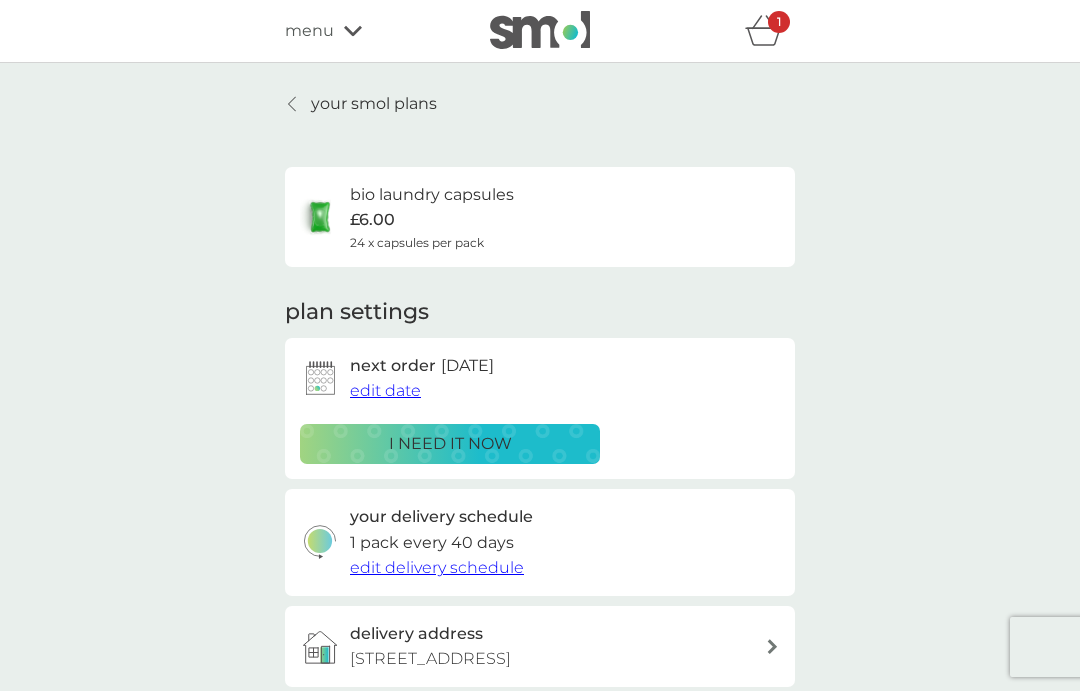 click at bounding box center (293, 104) 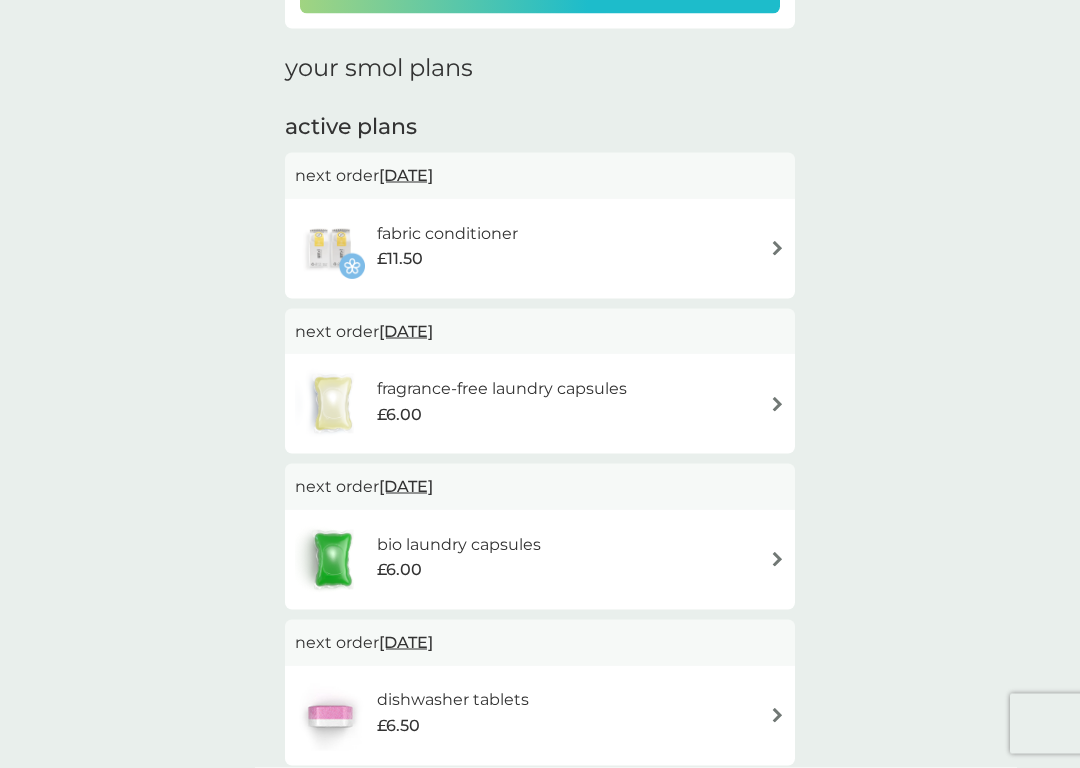 scroll, scrollTop: 276, scrollLeft: 0, axis: vertical 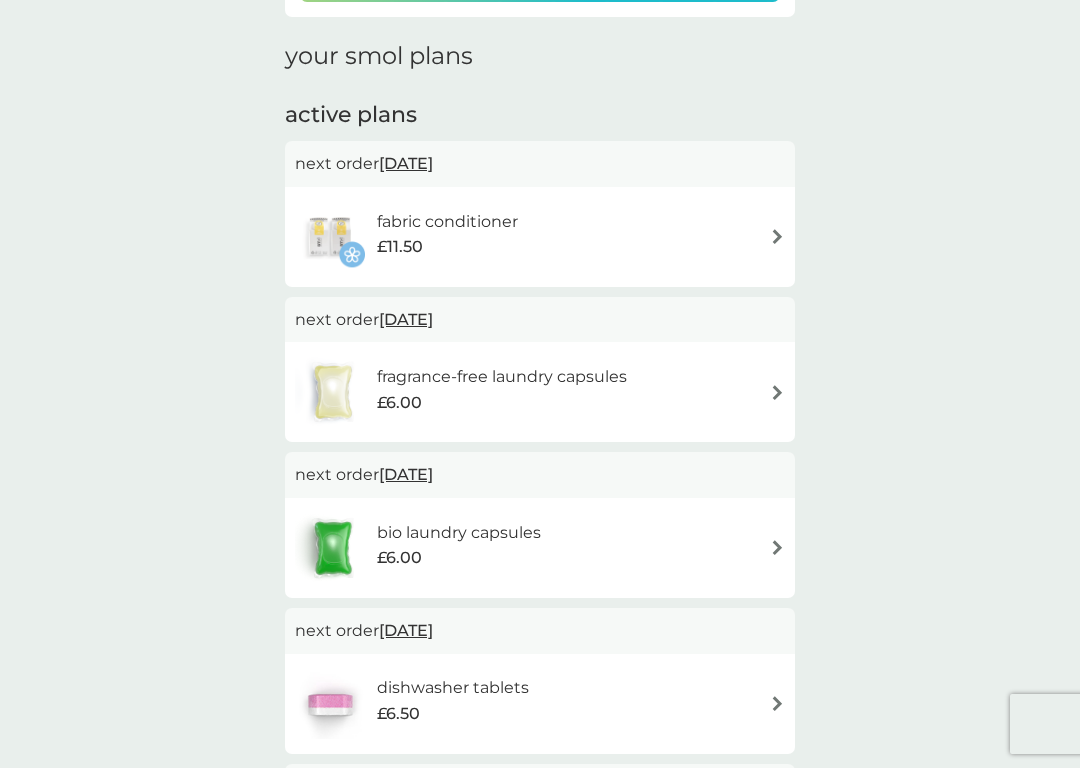 click on "fragrance-free laundry capsules £6.00" at bounding box center [540, 392] 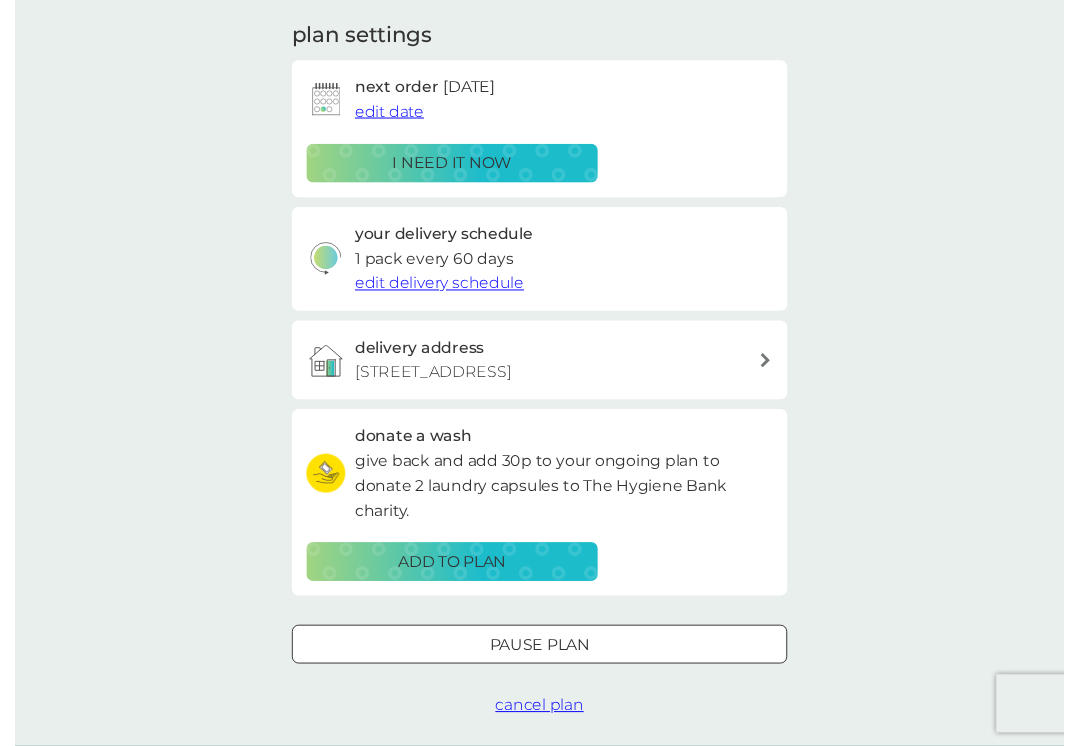 scroll, scrollTop: 0, scrollLeft: 0, axis: both 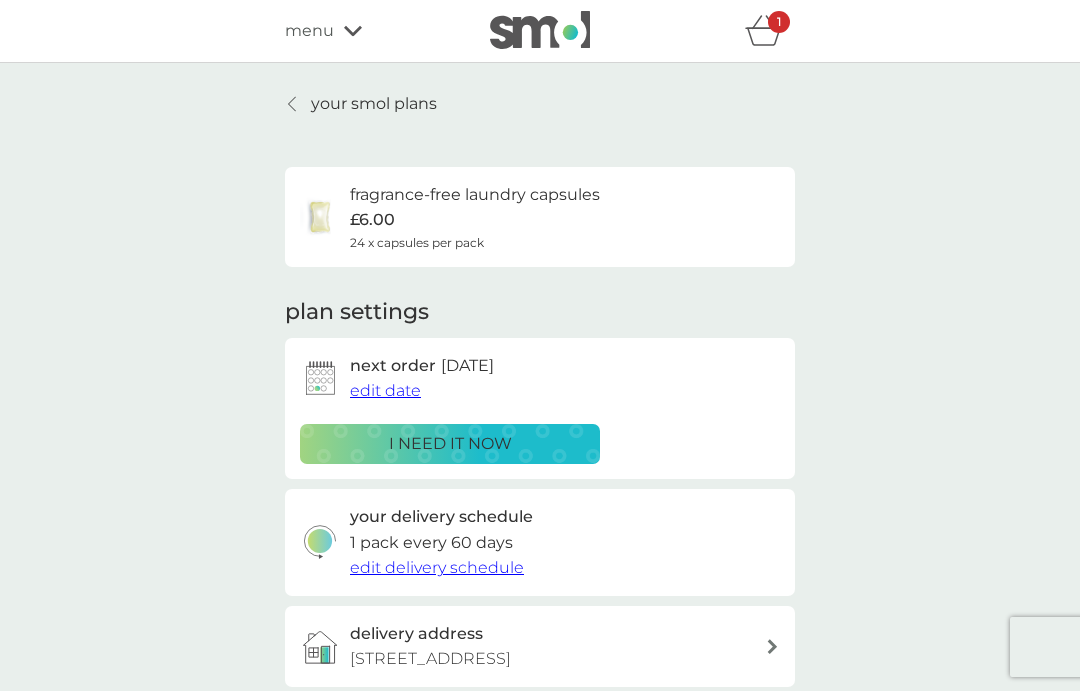 click on "edit date" at bounding box center (385, 390) 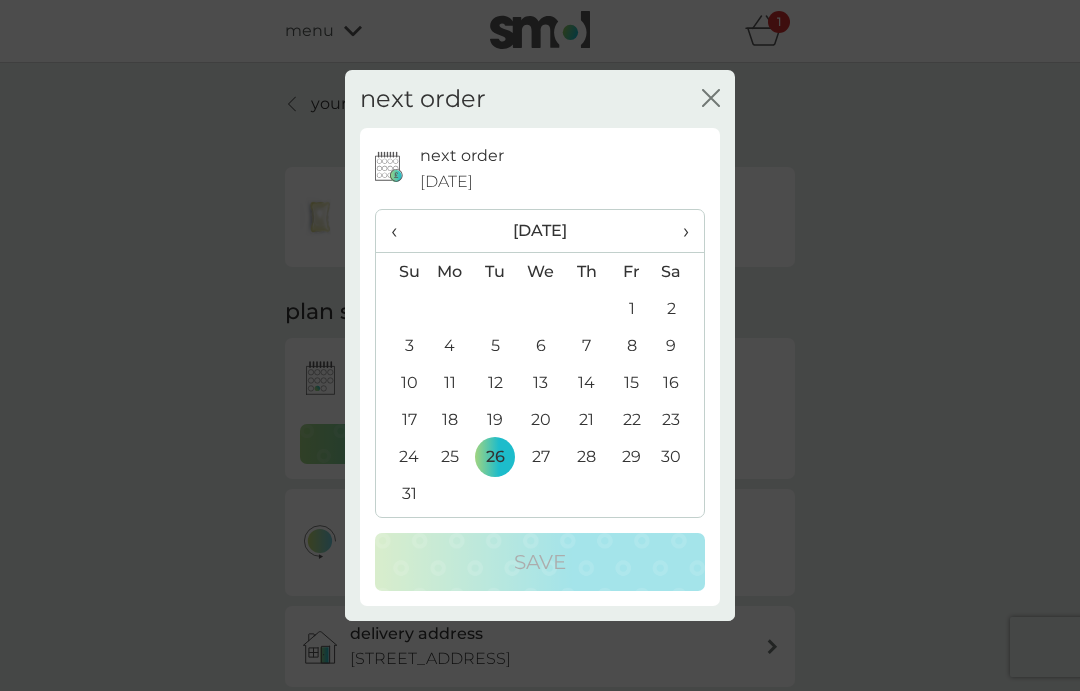 click on "31" at bounding box center (401, 493) 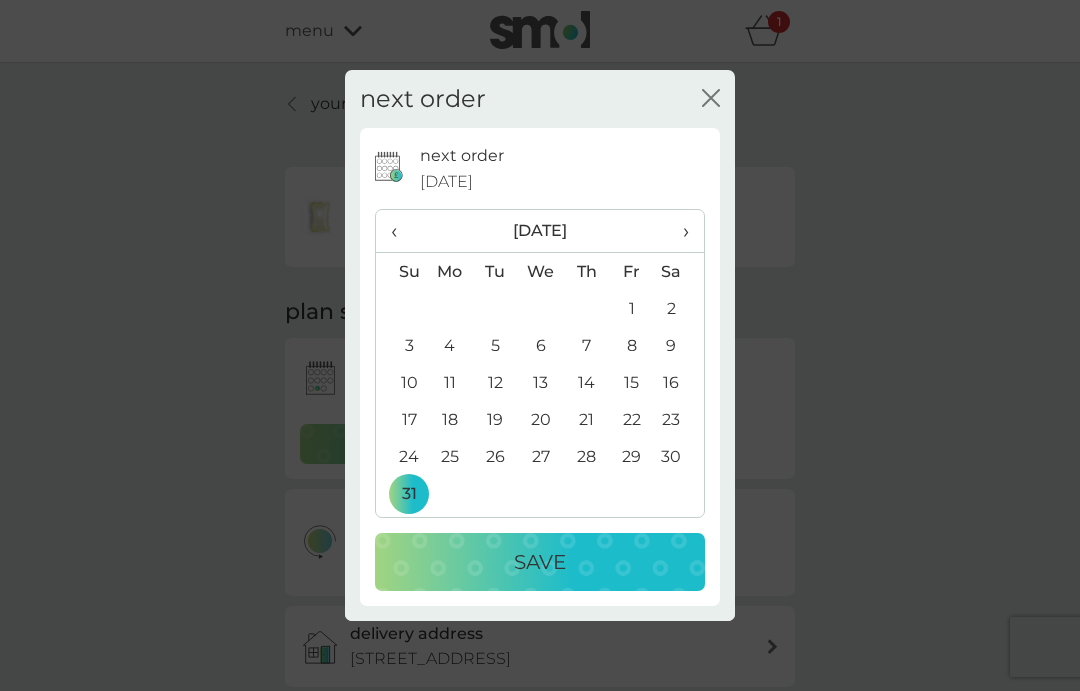 click on "Save" at bounding box center [540, 562] 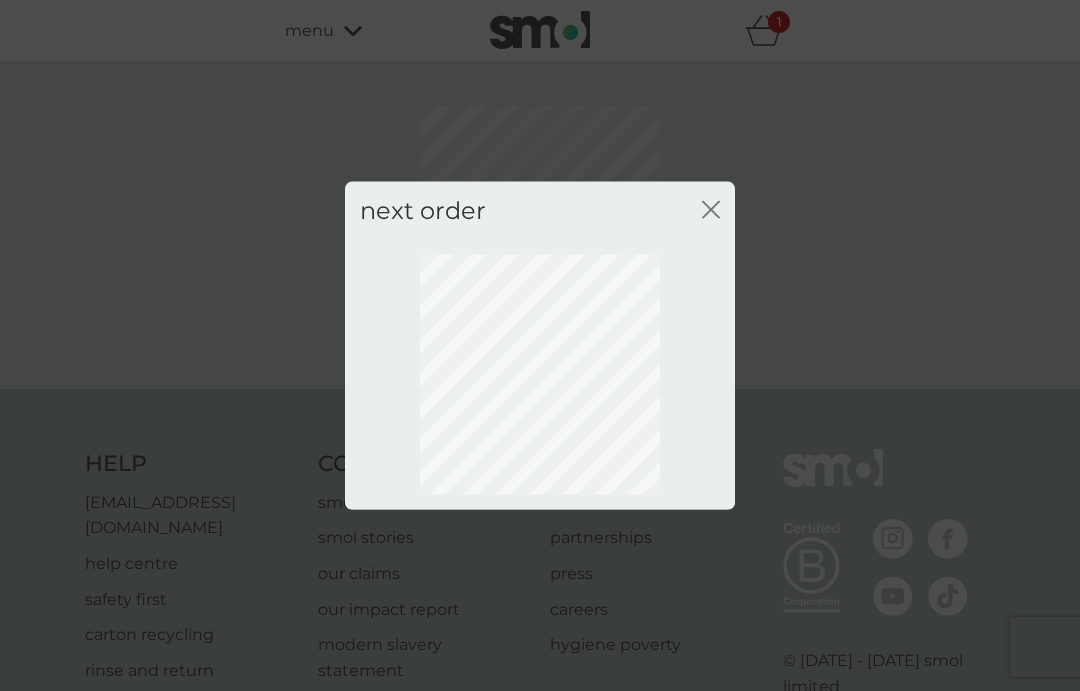 click on "next order close" at bounding box center [540, 210] 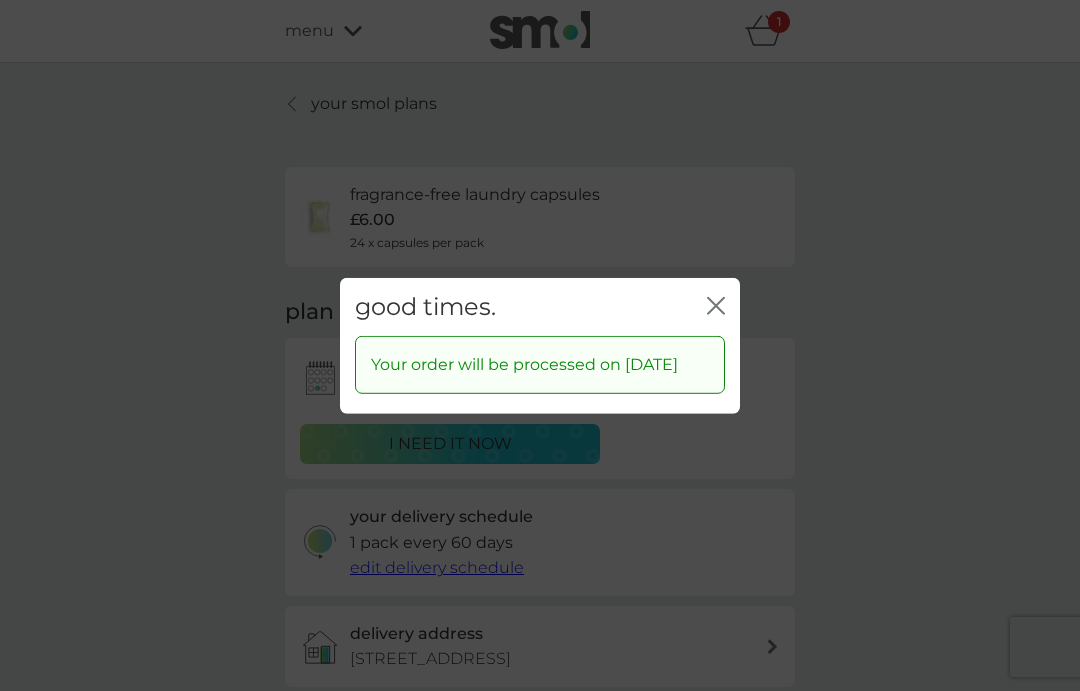 click 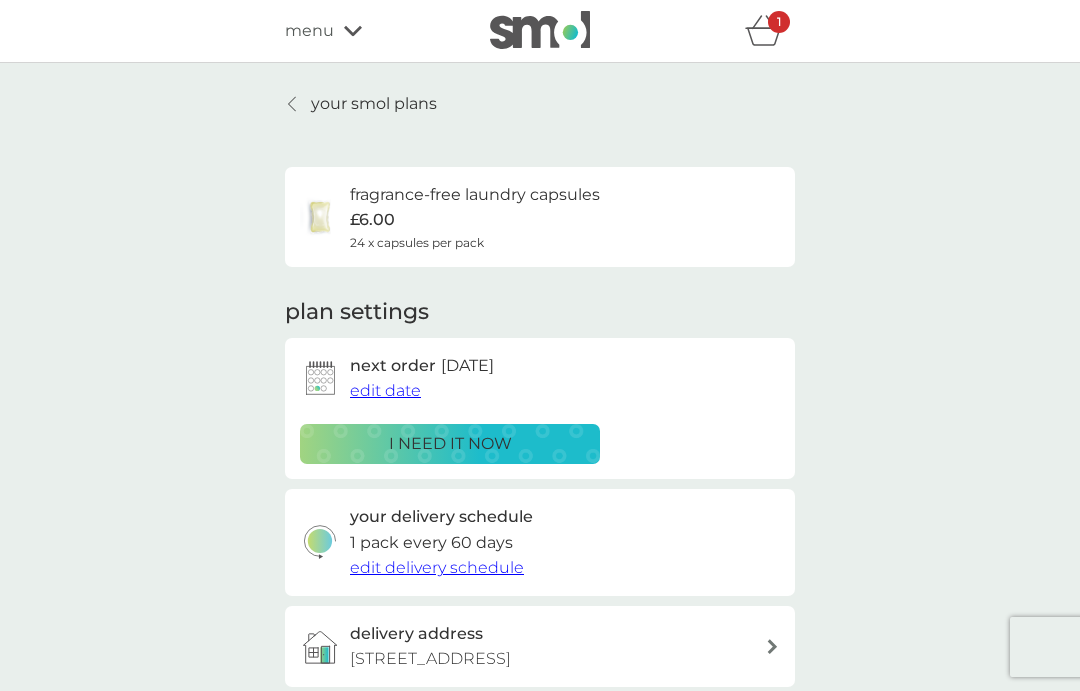 click on "your smol plans" at bounding box center [374, 104] 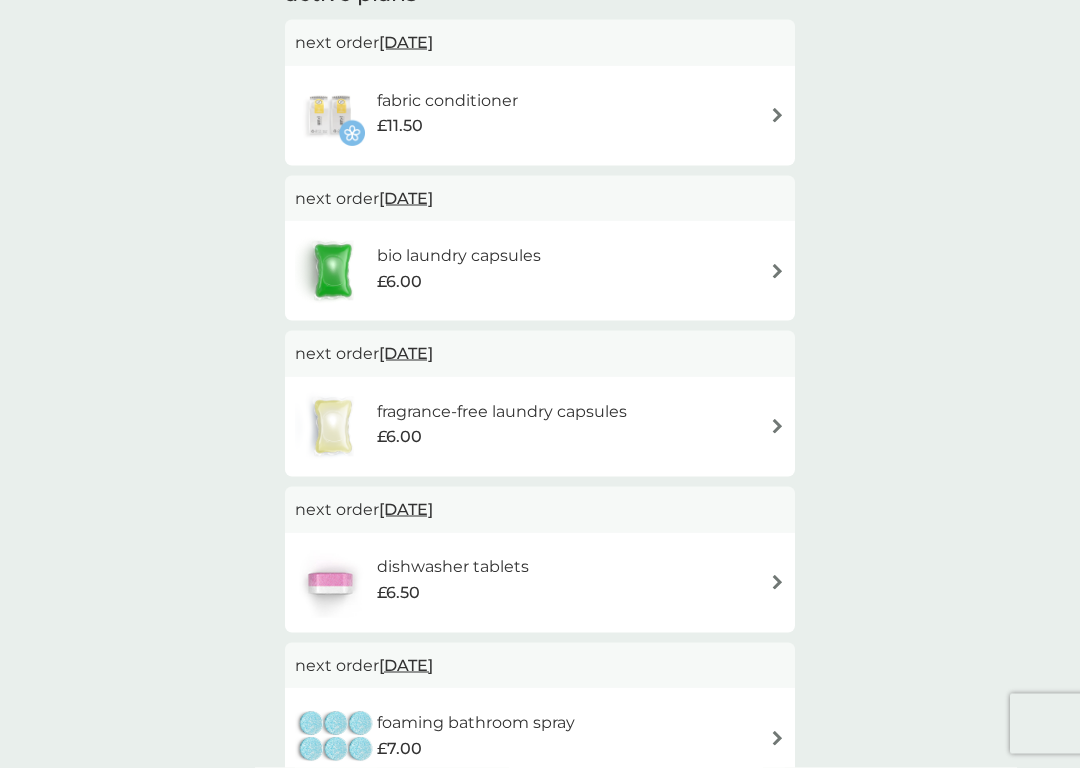 scroll, scrollTop: 398, scrollLeft: 0, axis: vertical 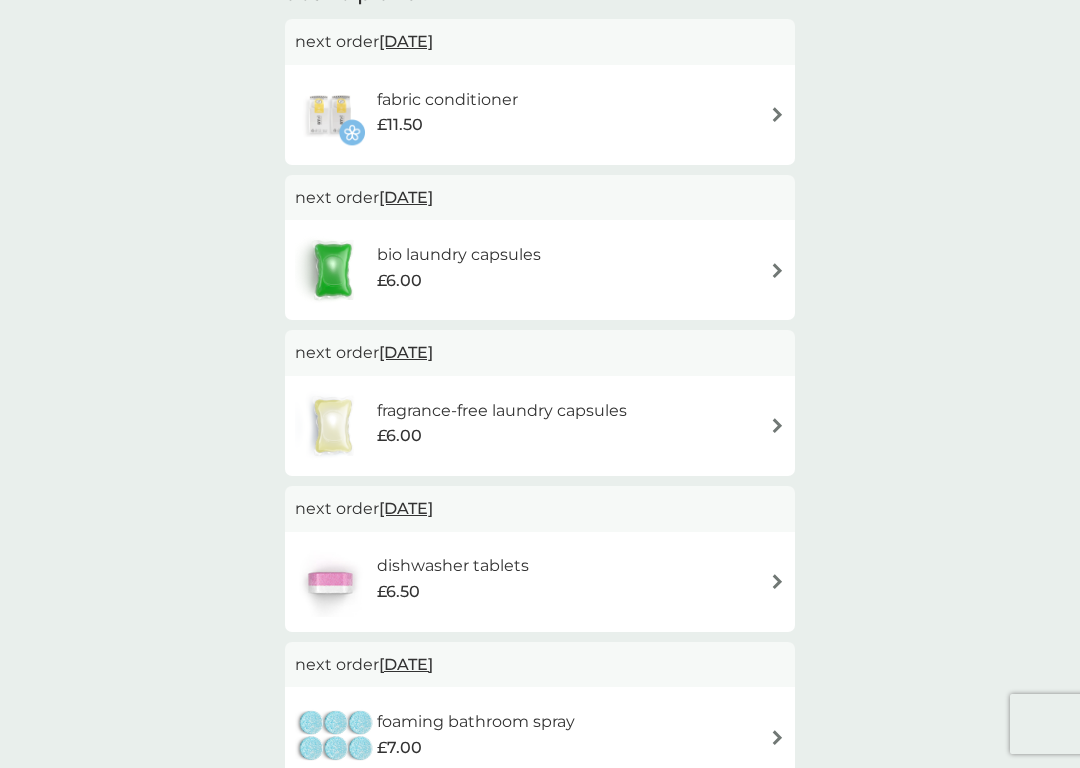 click at bounding box center (777, 581) 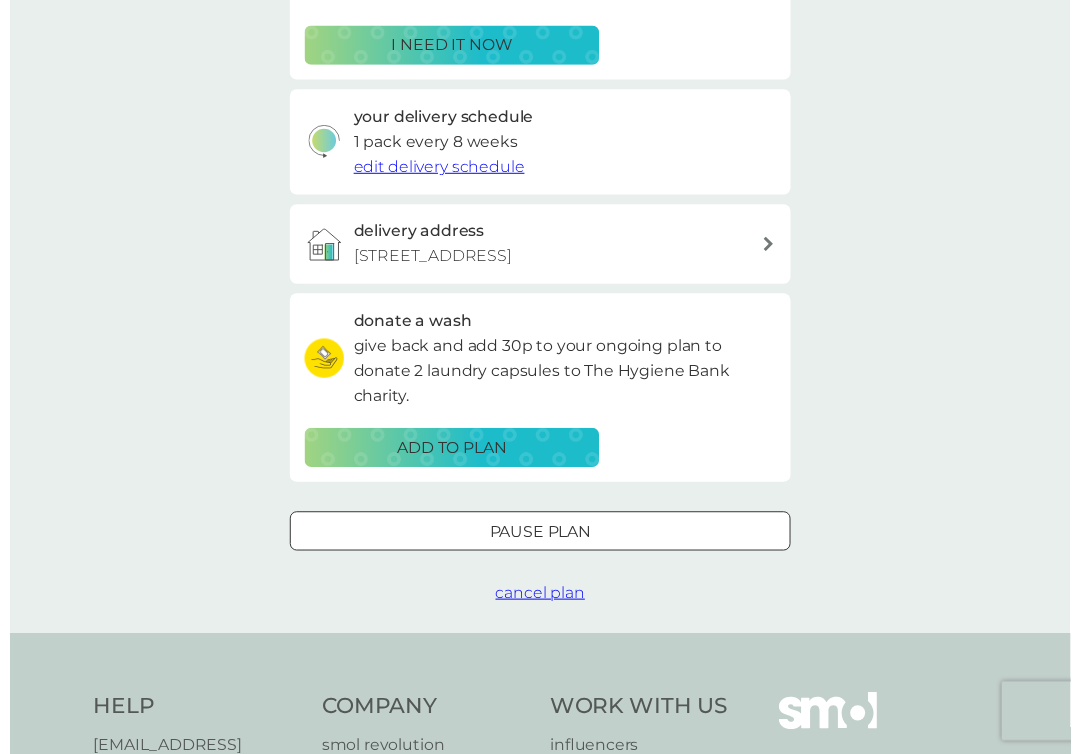scroll, scrollTop: 0, scrollLeft: 0, axis: both 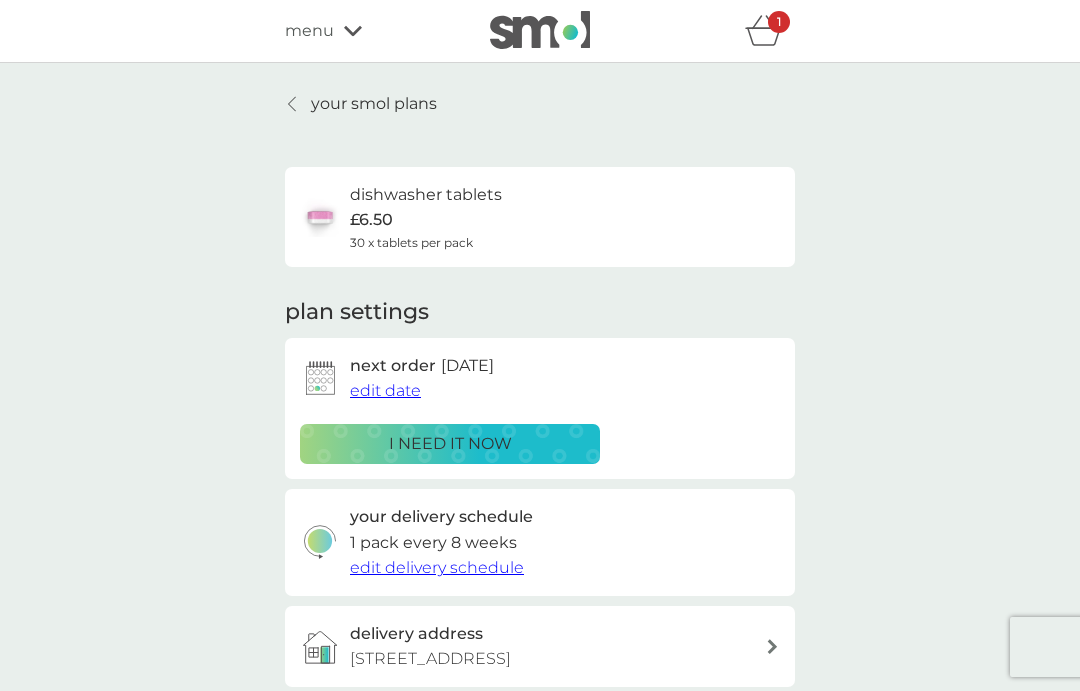 click on "edit date" at bounding box center [385, 390] 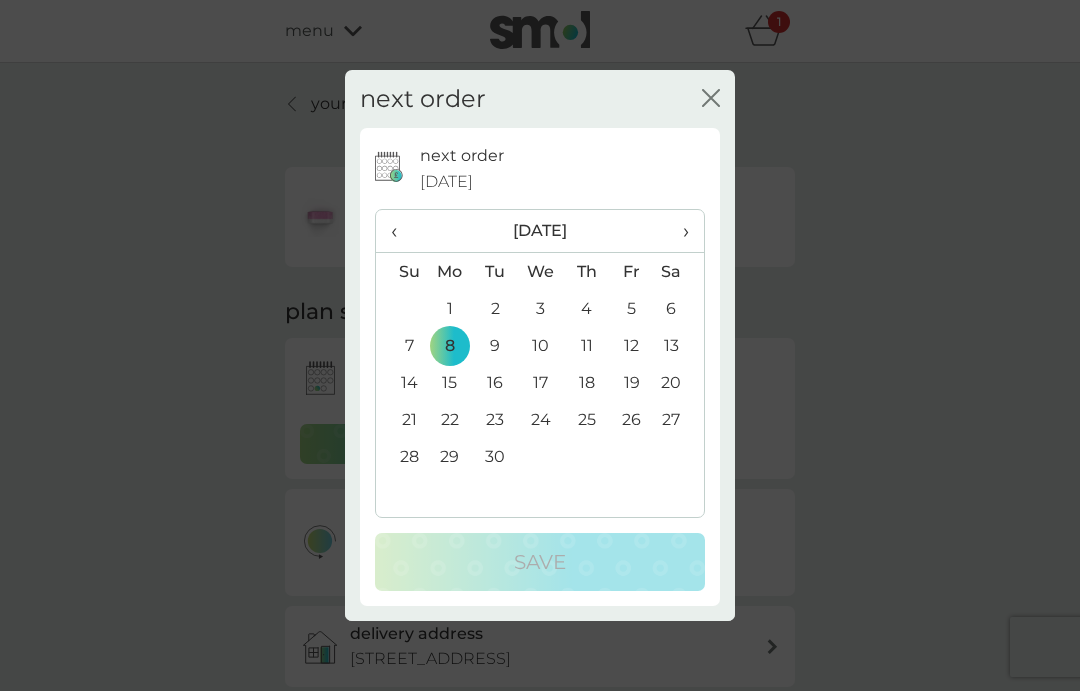 click on "30" at bounding box center (495, 456) 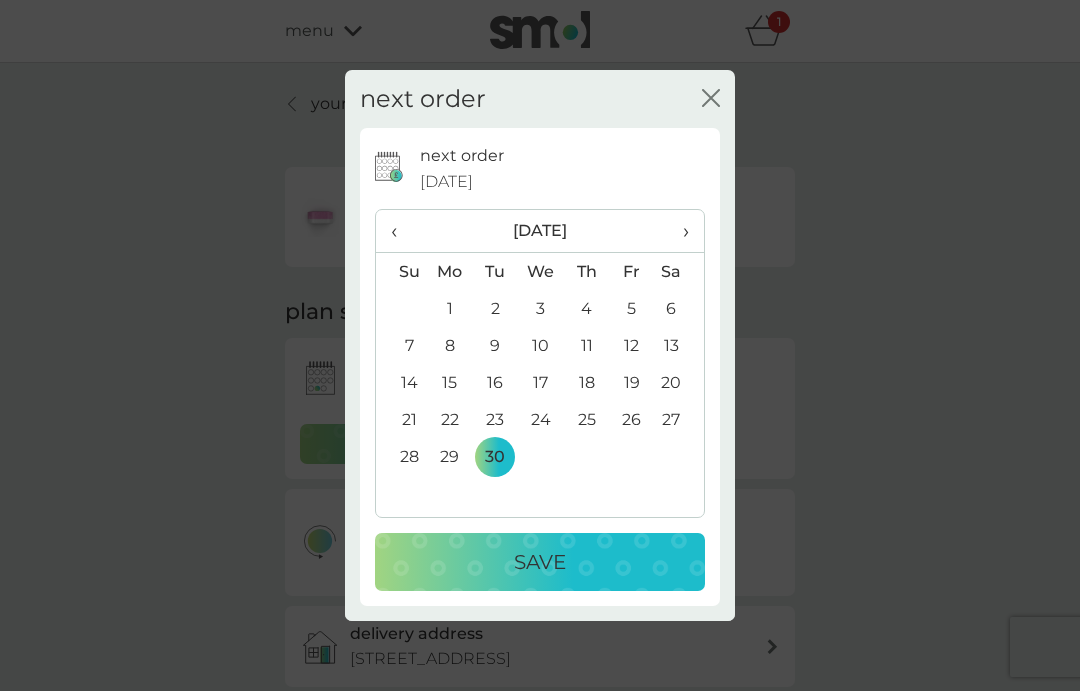 click on "Save" at bounding box center [540, 562] 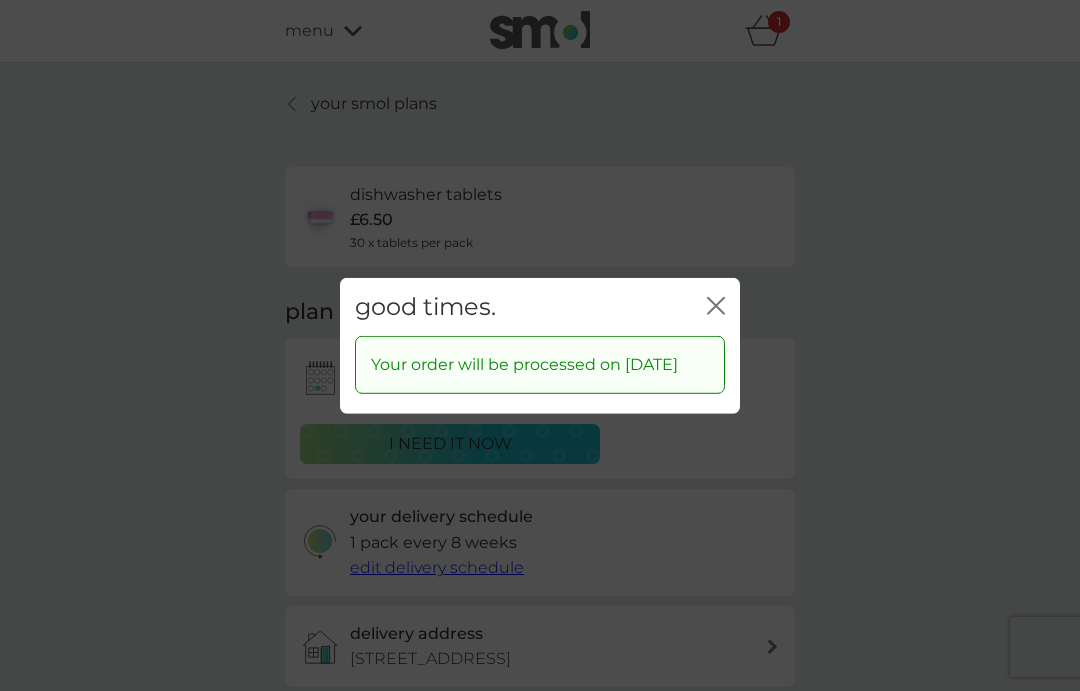 click on "close" 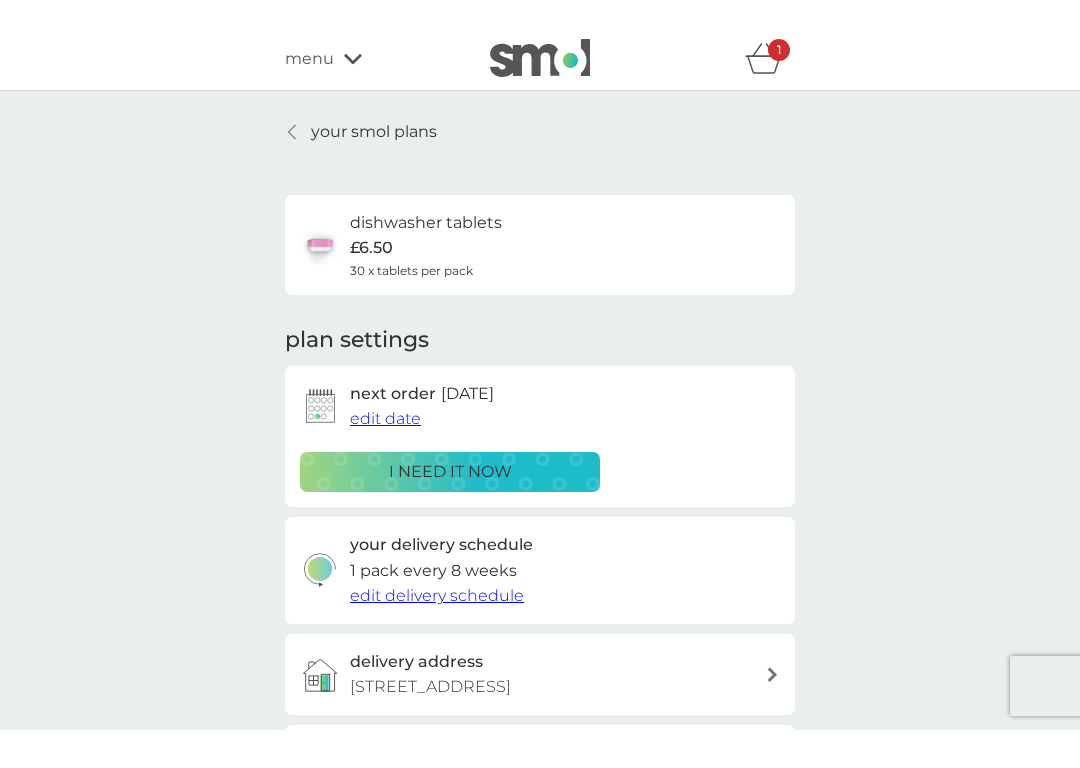 scroll, scrollTop: 0, scrollLeft: 0, axis: both 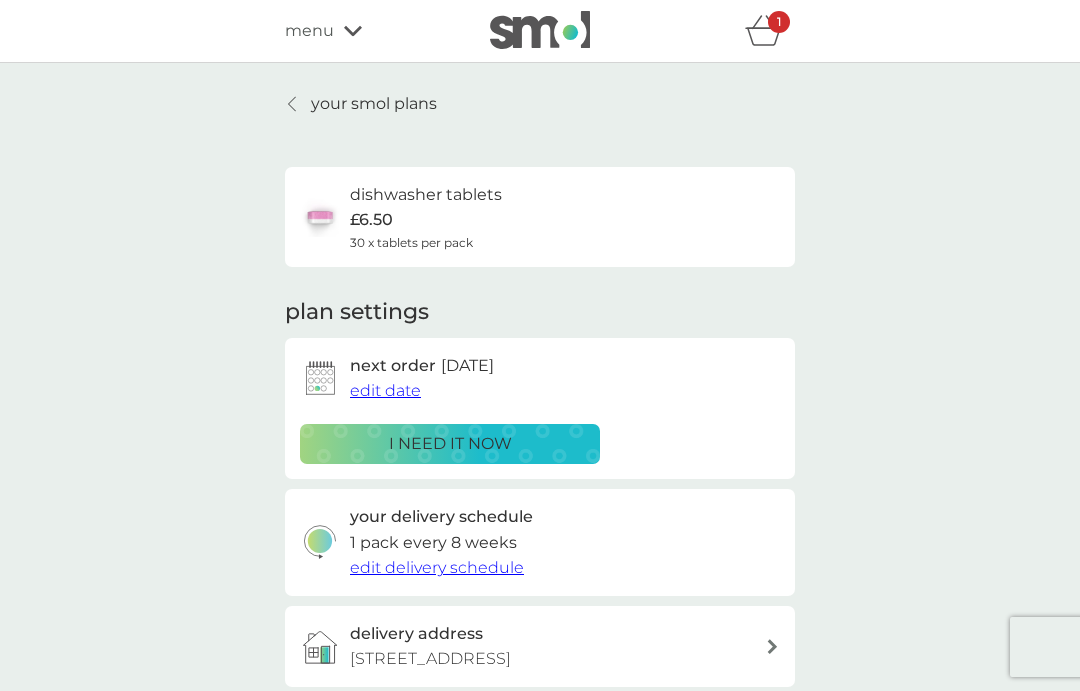 click on "your smol plans" at bounding box center [374, 104] 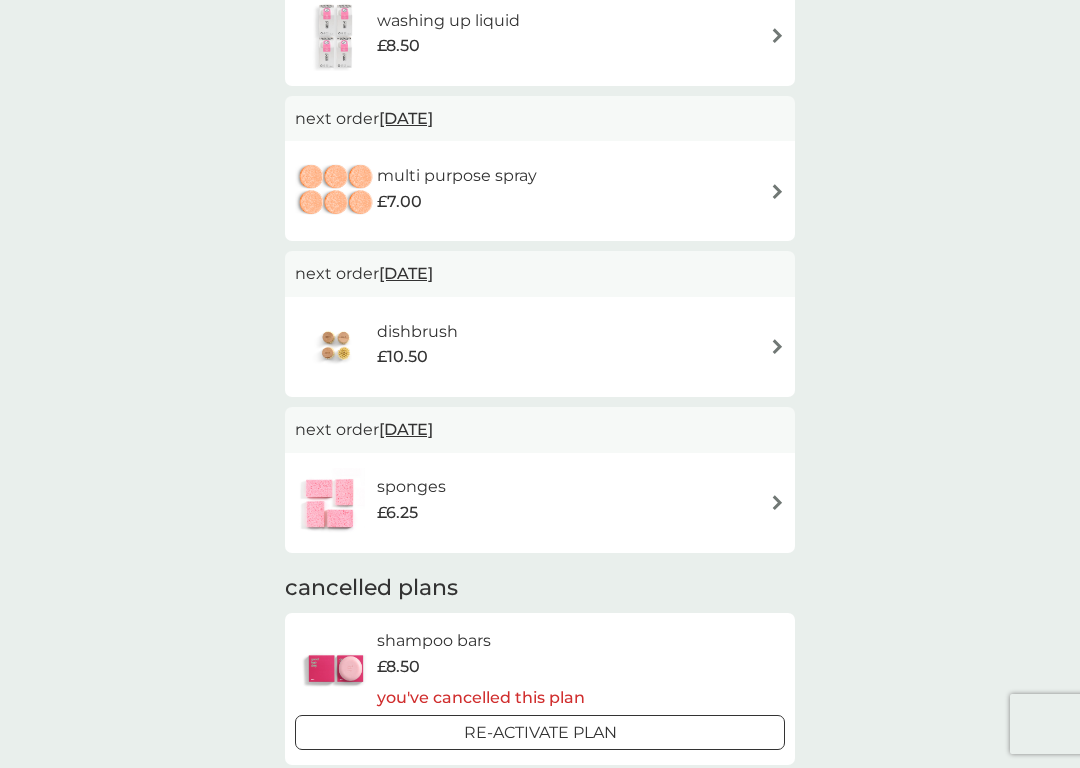 scroll, scrollTop: 1265, scrollLeft: 0, axis: vertical 